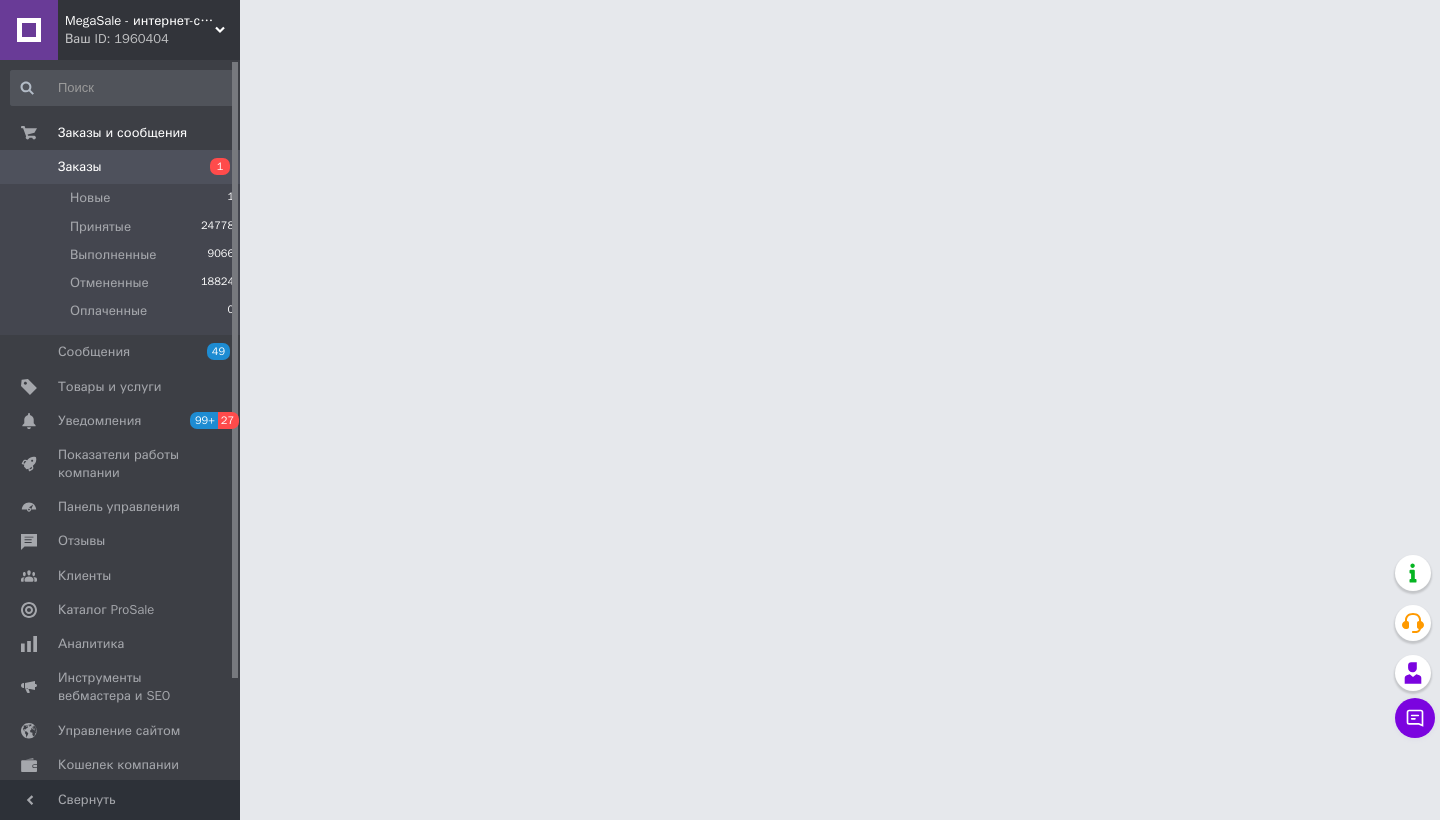 scroll, scrollTop: 0, scrollLeft: 0, axis: both 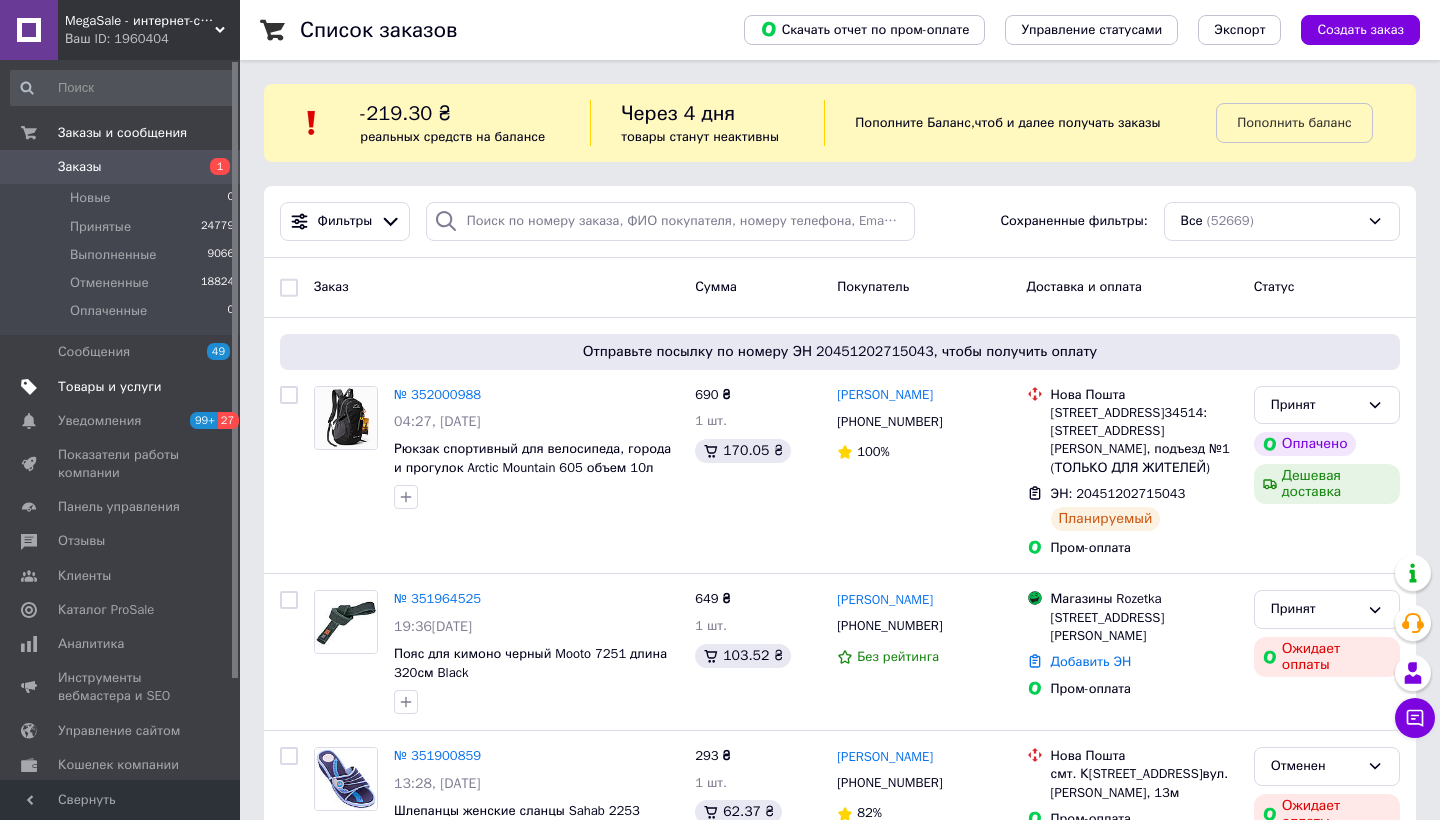 click on "Товары и услуги" at bounding box center (110, 387) 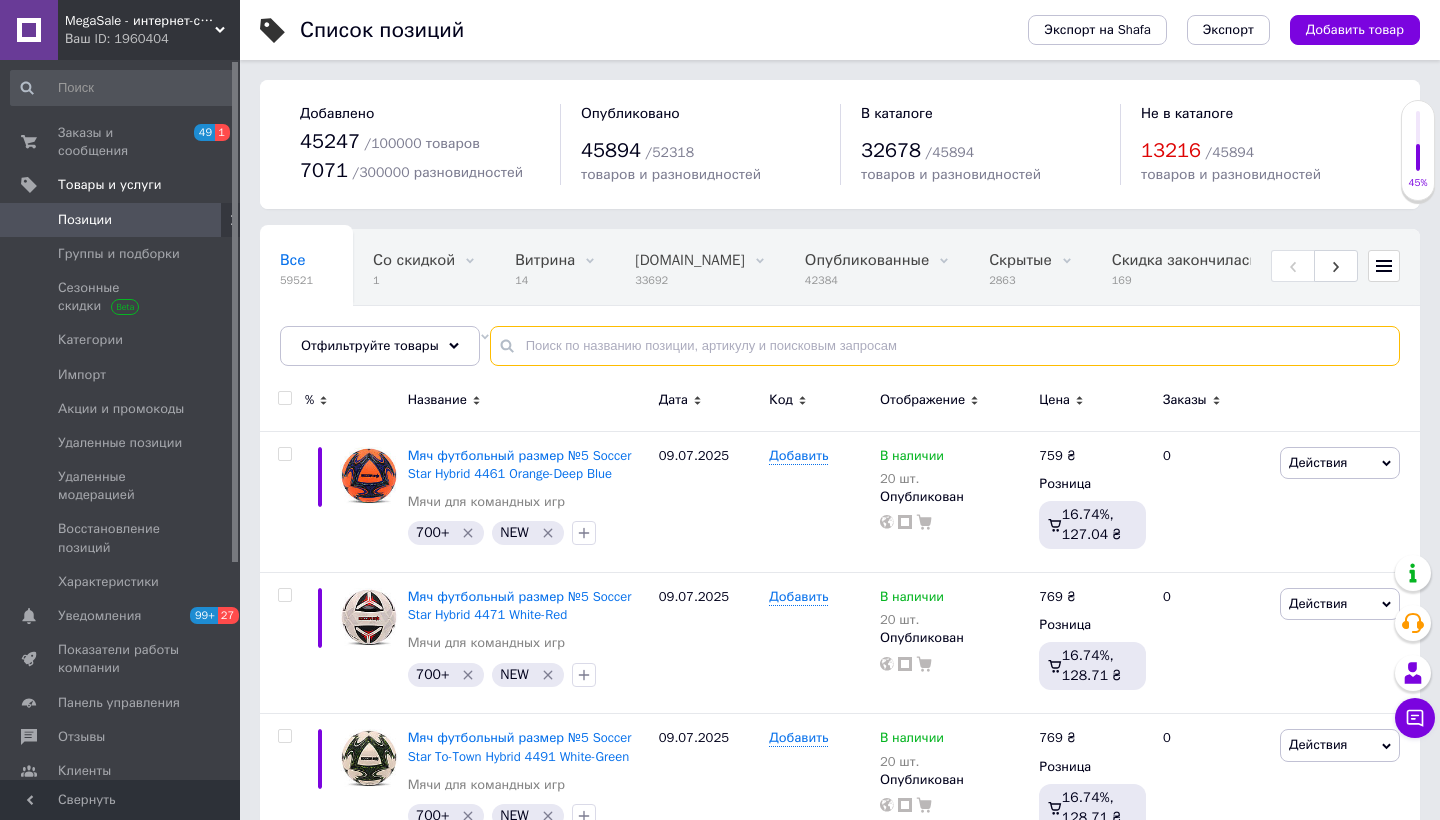click at bounding box center (945, 346) 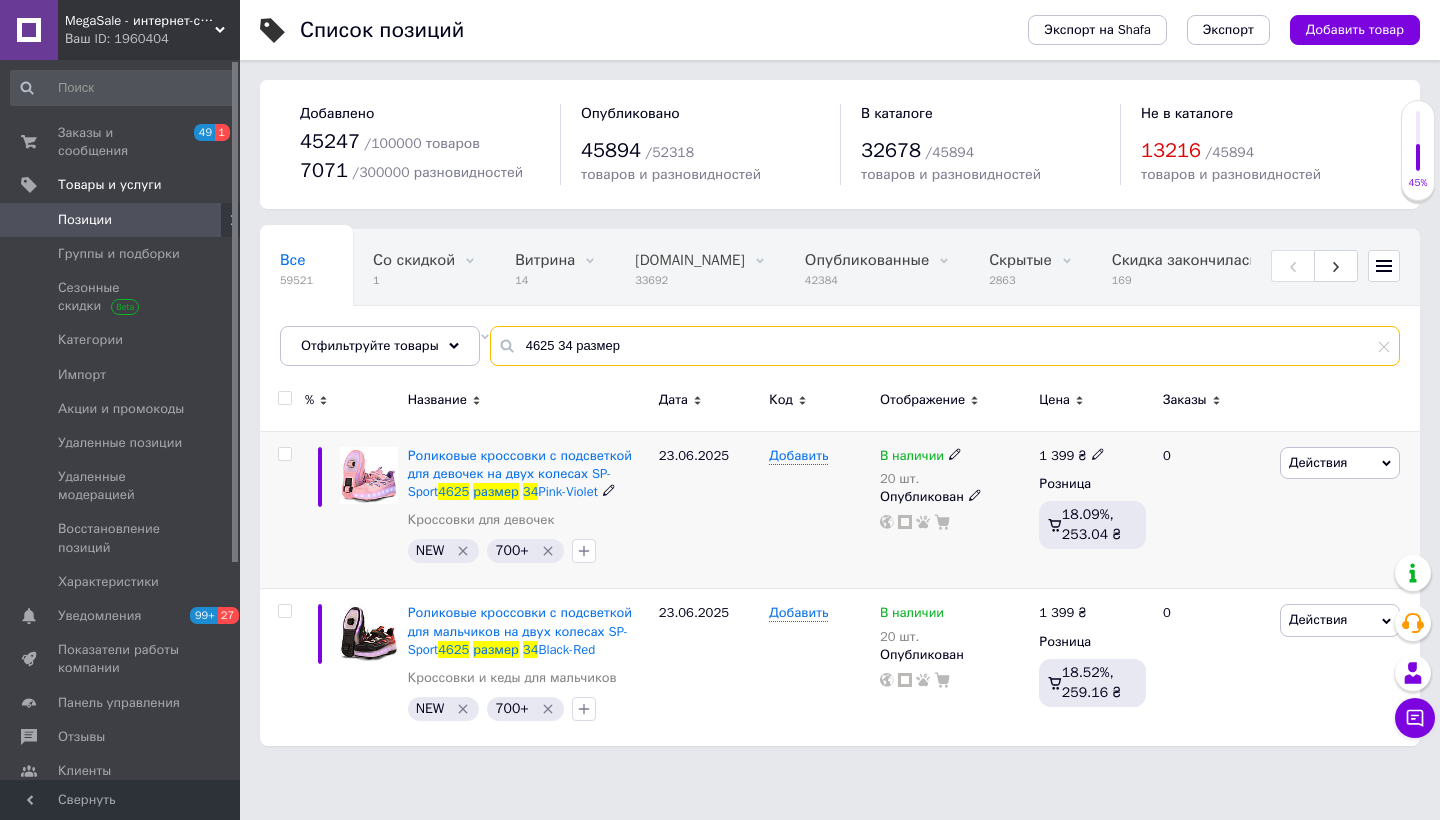 type on "4625 34 размер" 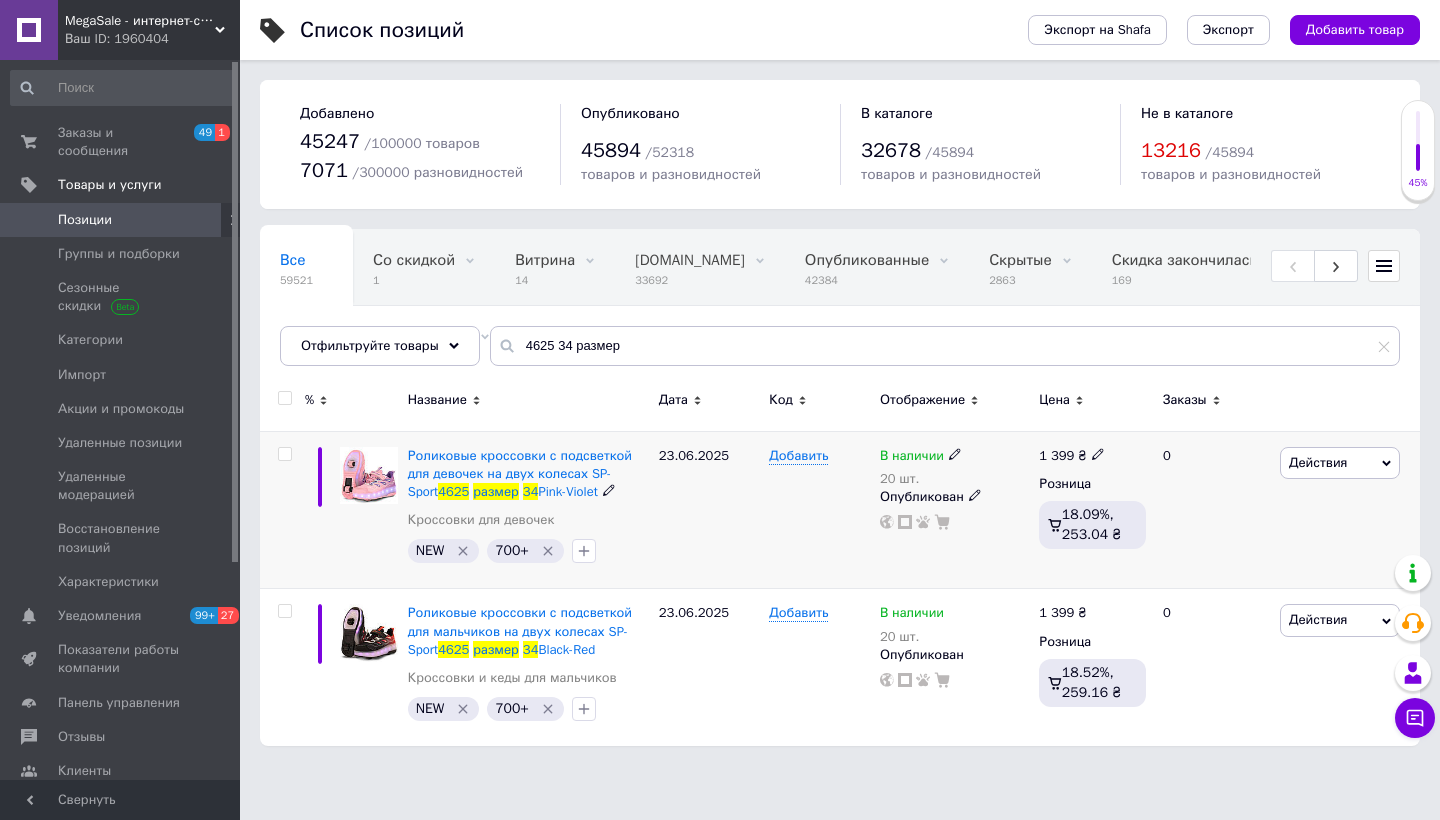 click 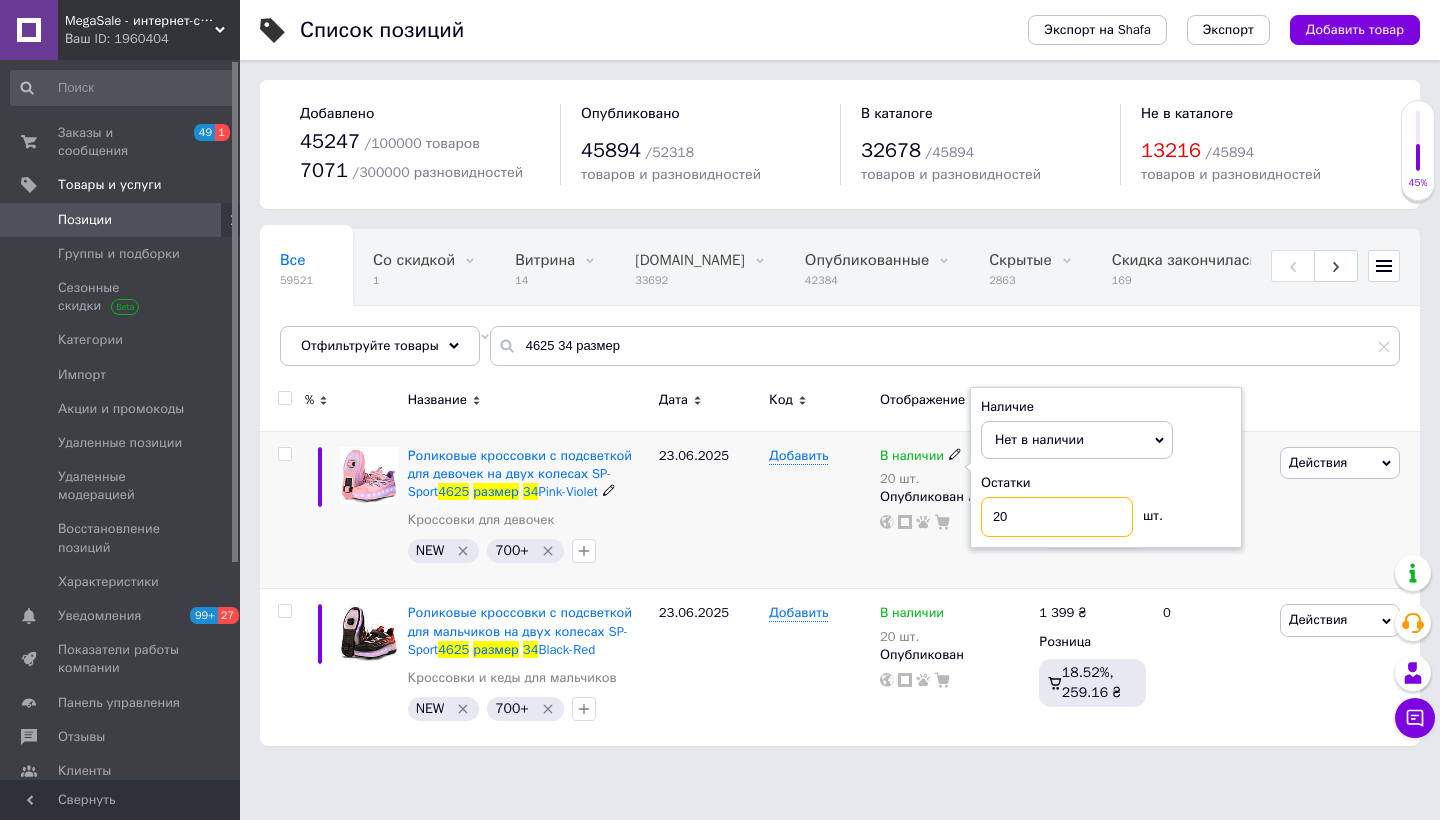 drag, startPoint x: 1033, startPoint y: 513, endPoint x: 779, endPoint y: 442, distance: 263.7366 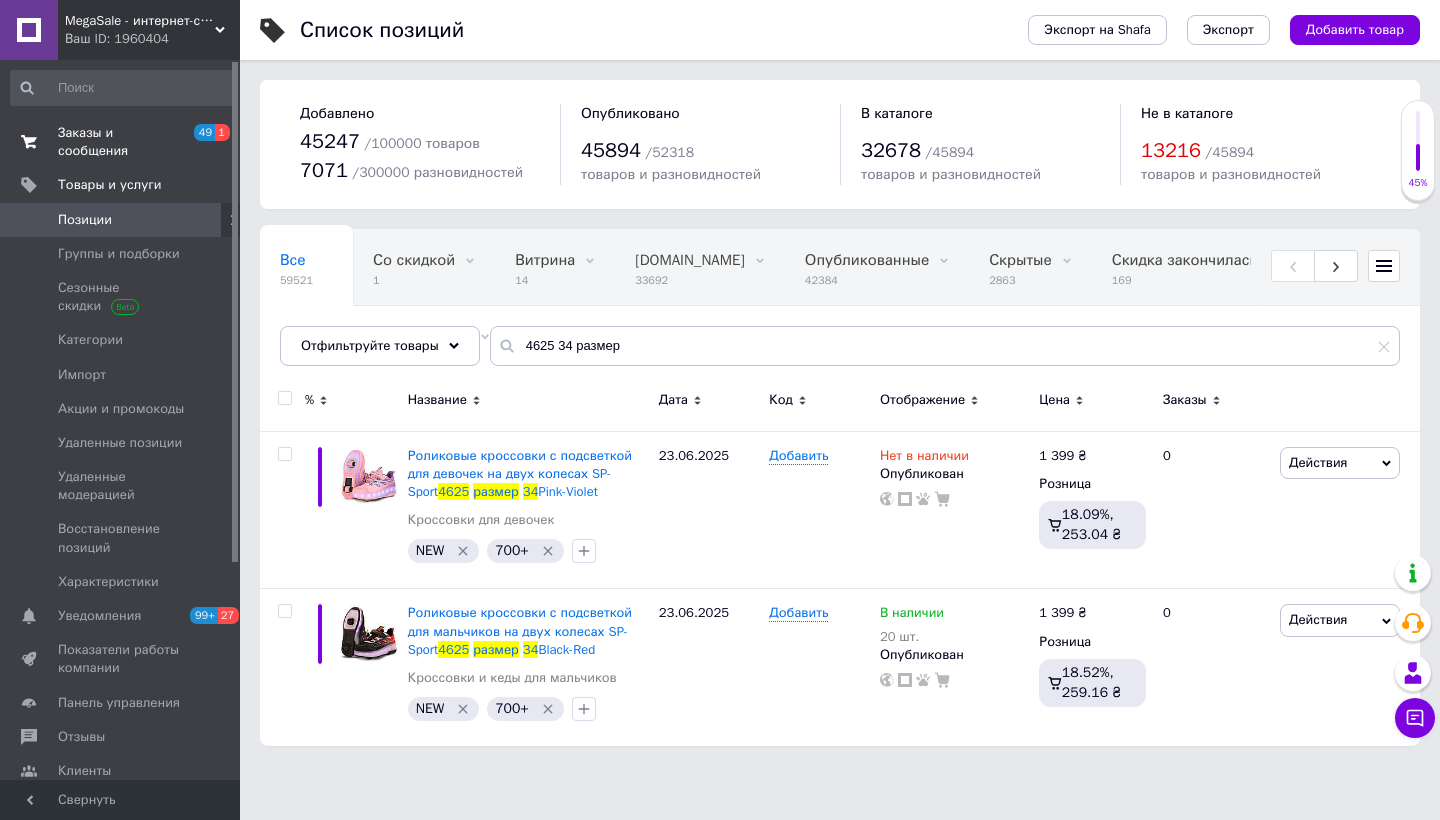 click on "Заказы и сообщения" at bounding box center (121, 142) 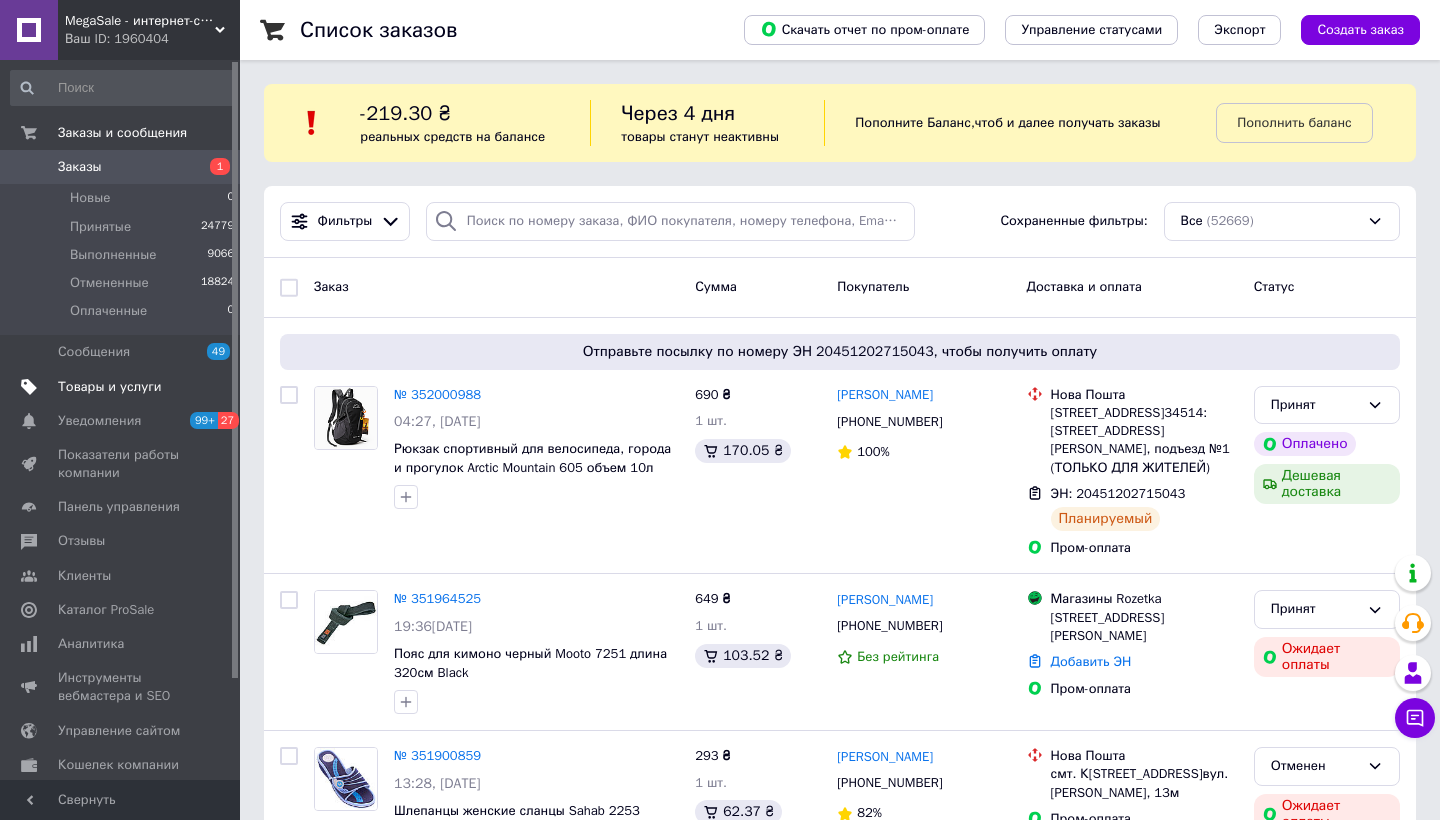 click on "Товары и услуги" at bounding box center (110, 387) 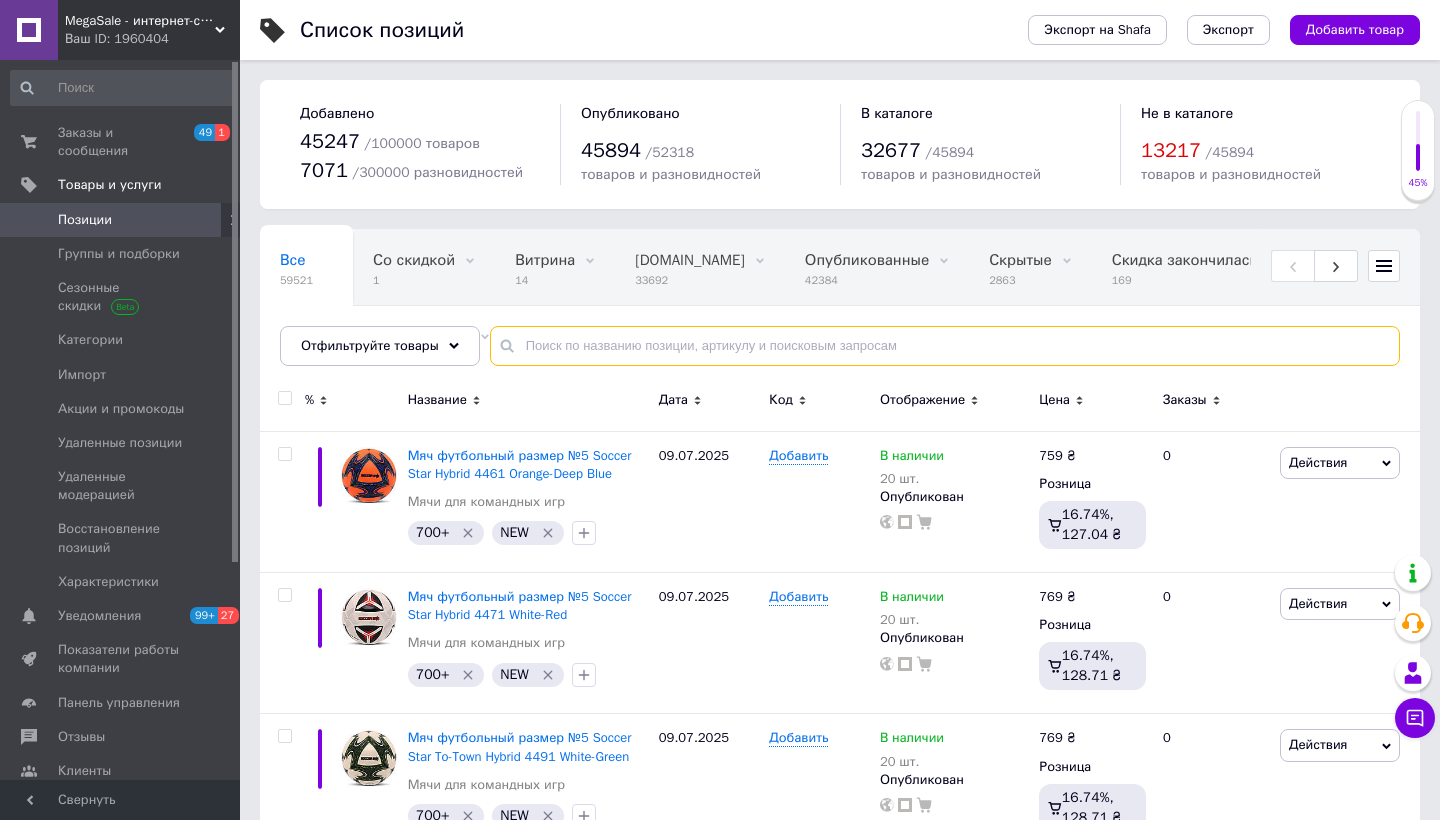 click at bounding box center [945, 346] 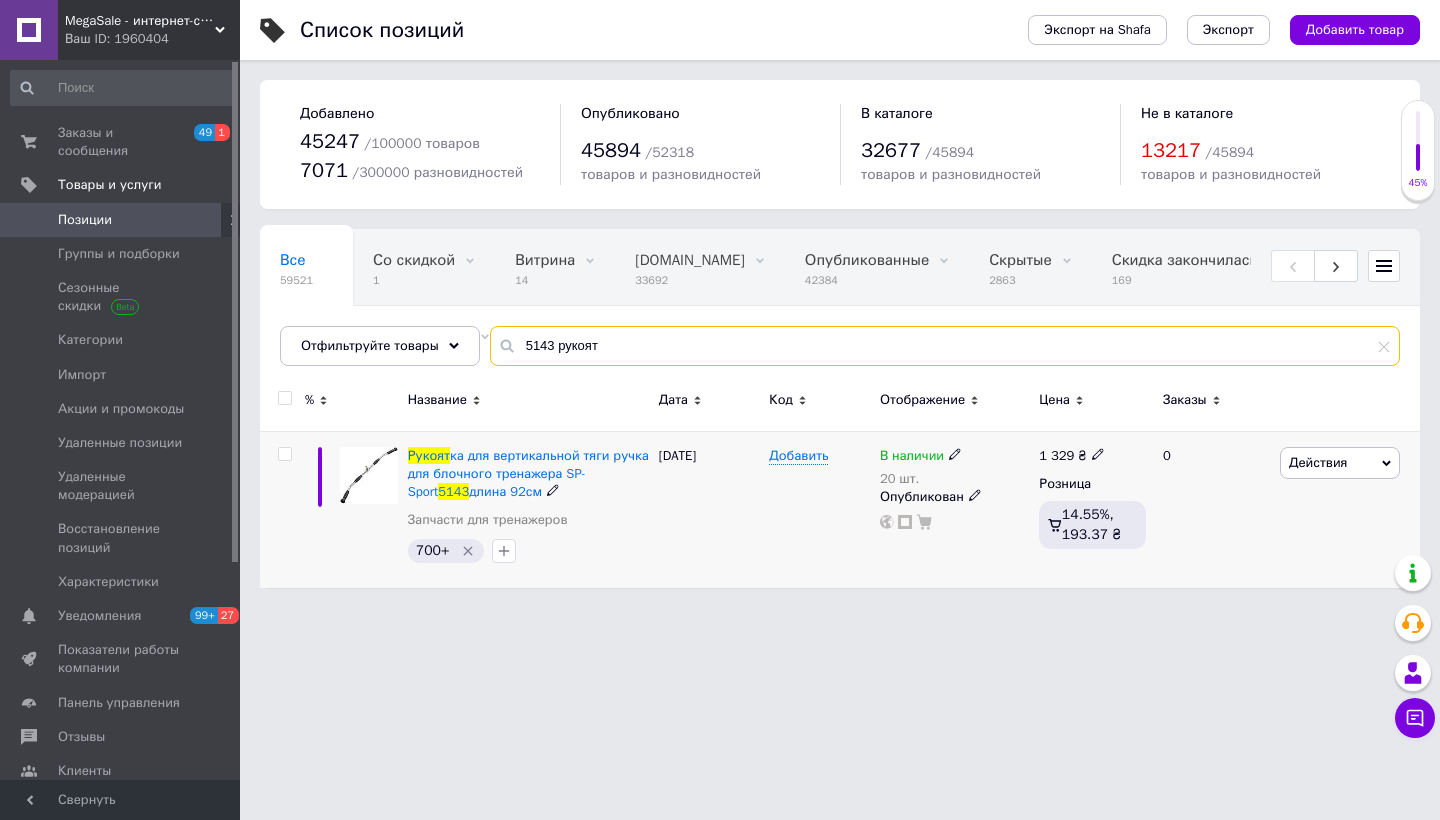 type on "5143 рукоят" 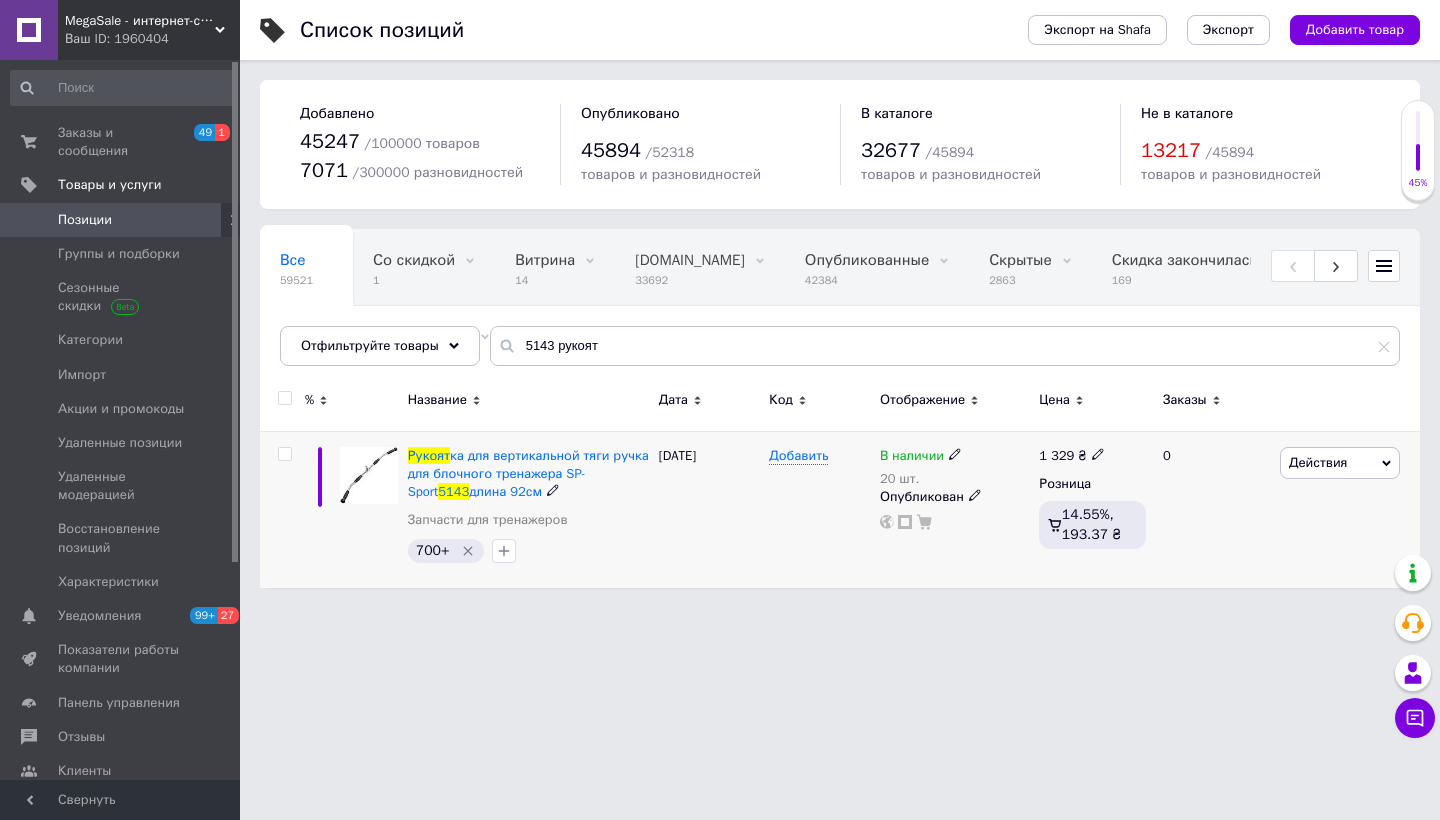 click 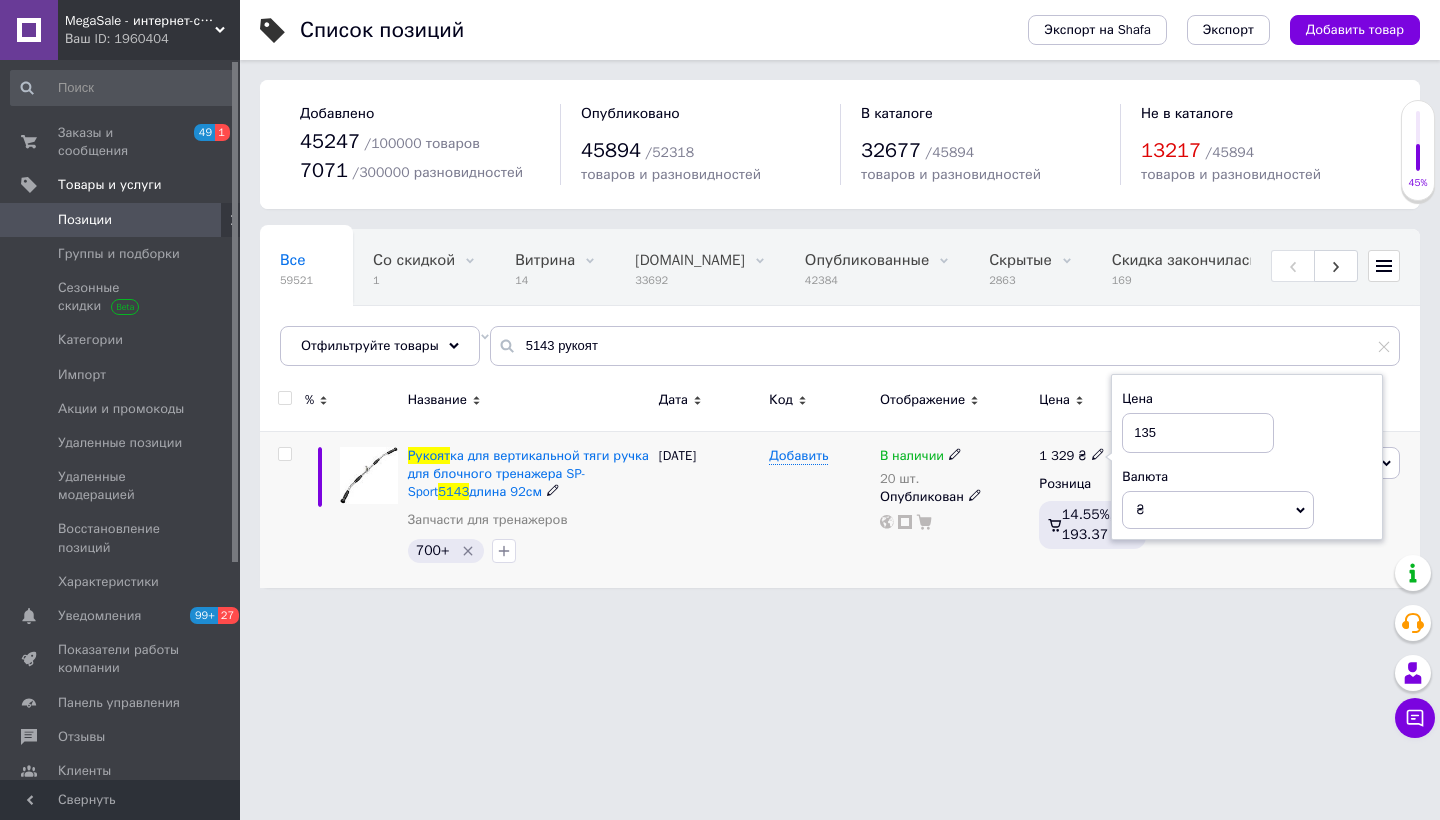 type on "1355" 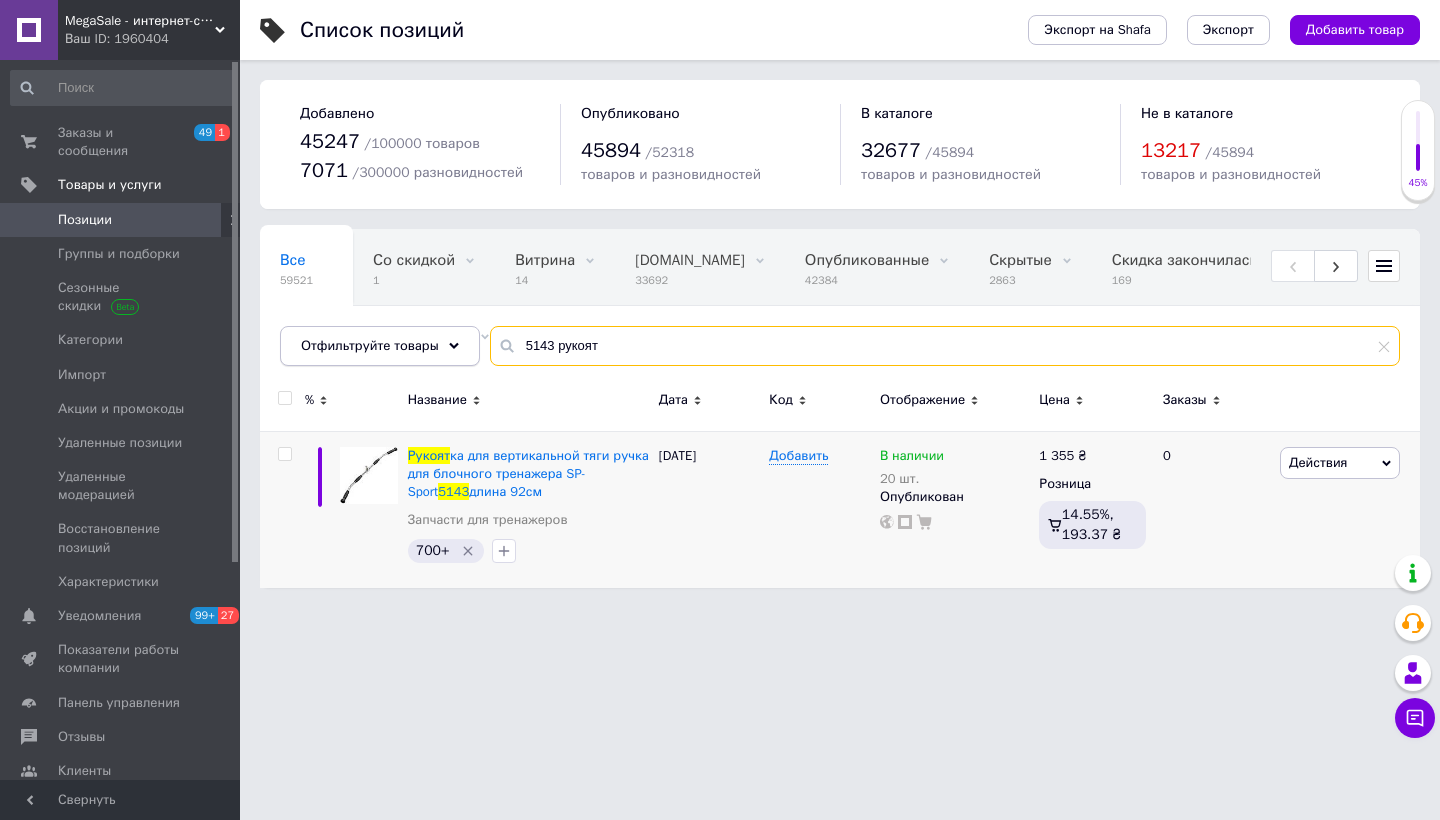 drag, startPoint x: 638, startPoint y: 345, endPoint x: 356, endPoint y: 345, distance: 282 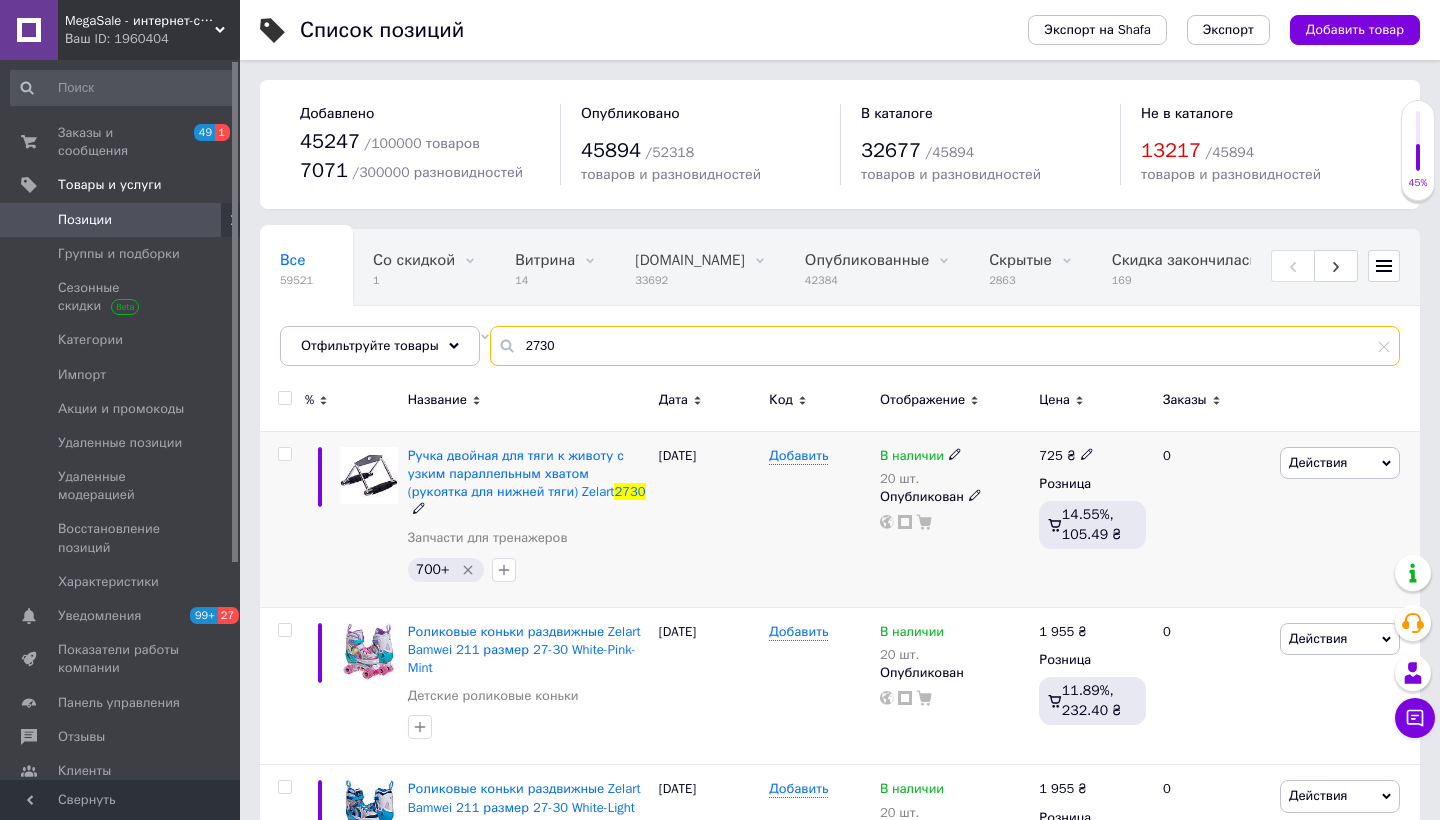 type on "2730" 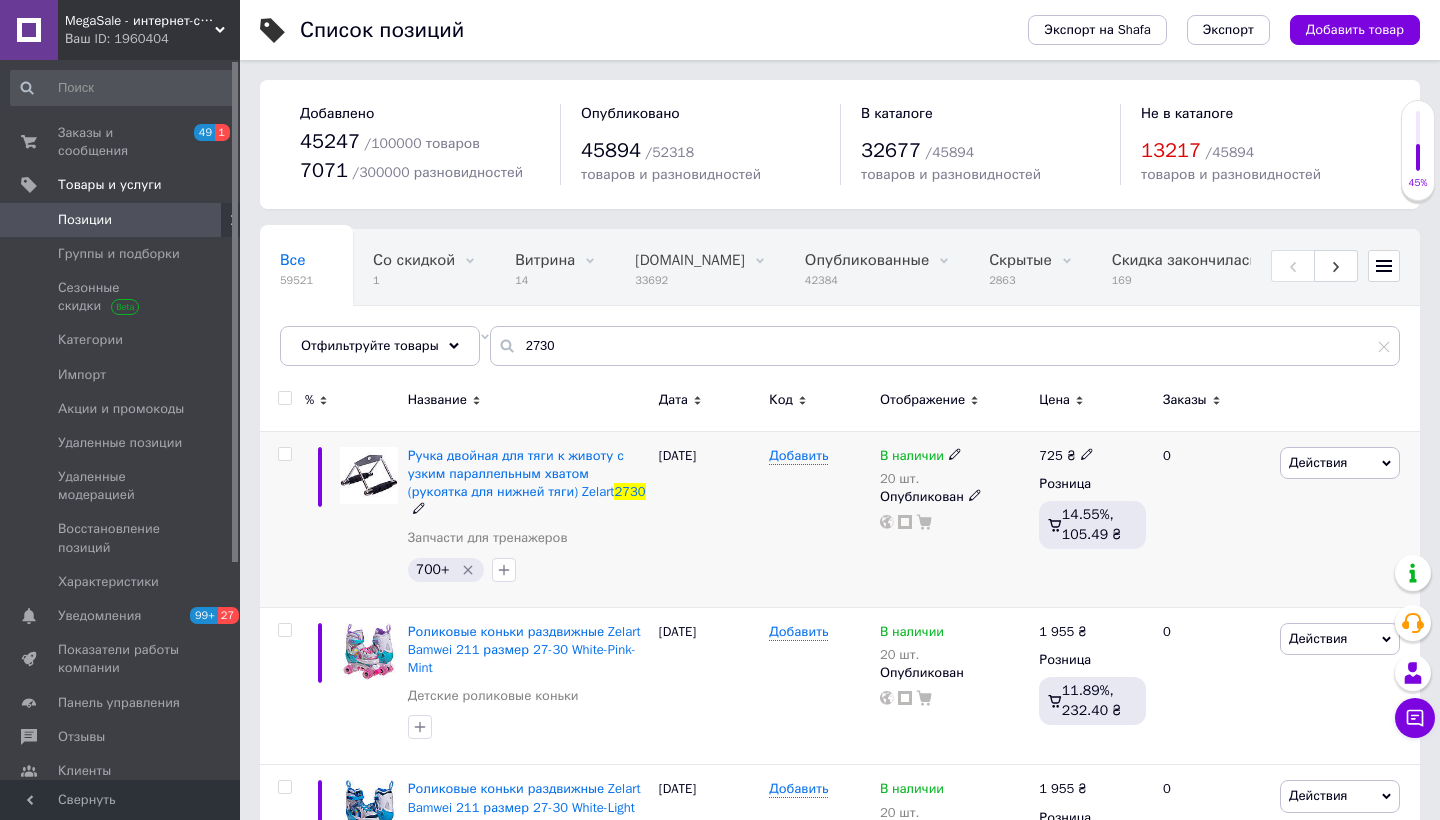 click 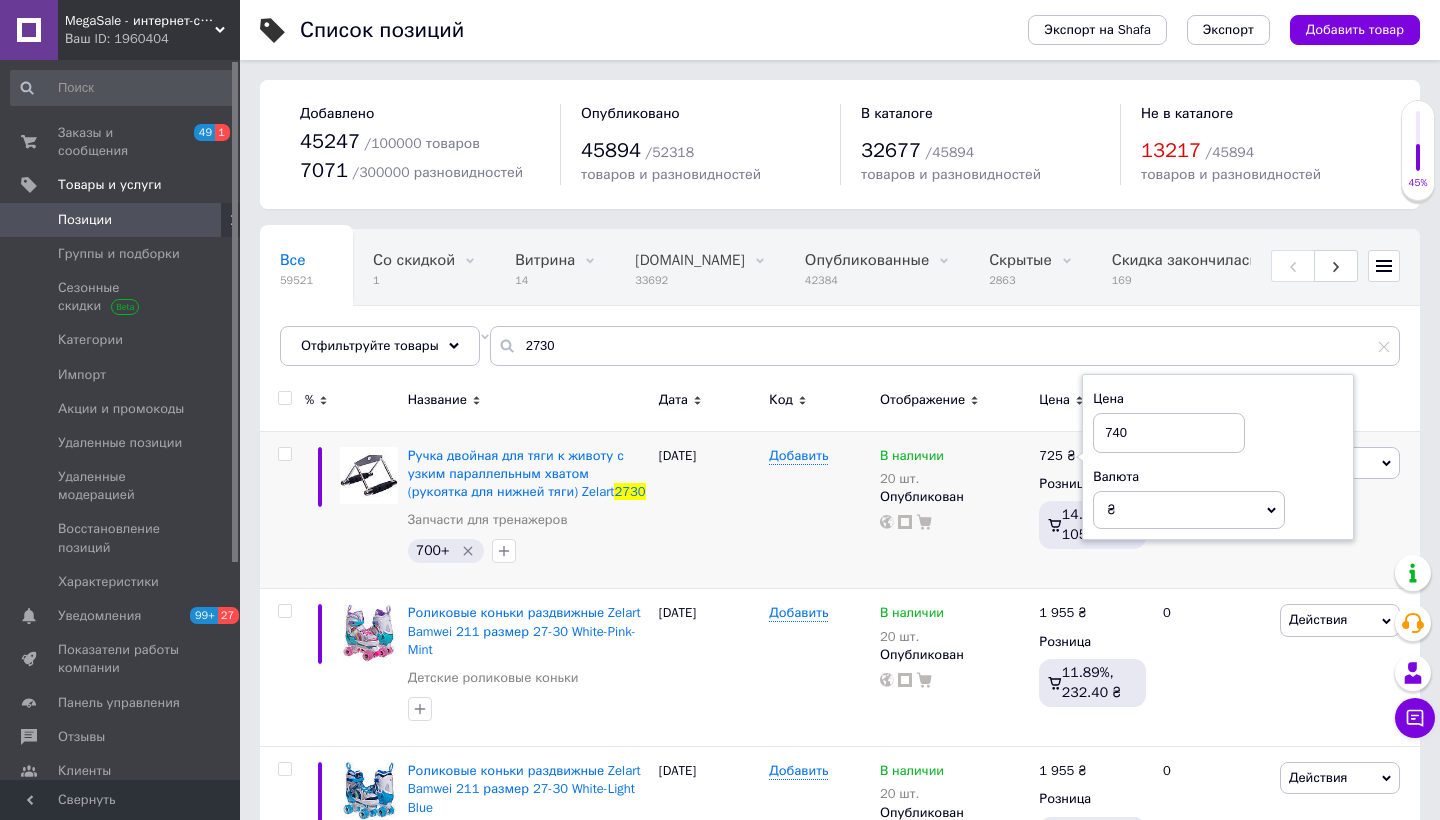 type on "740" 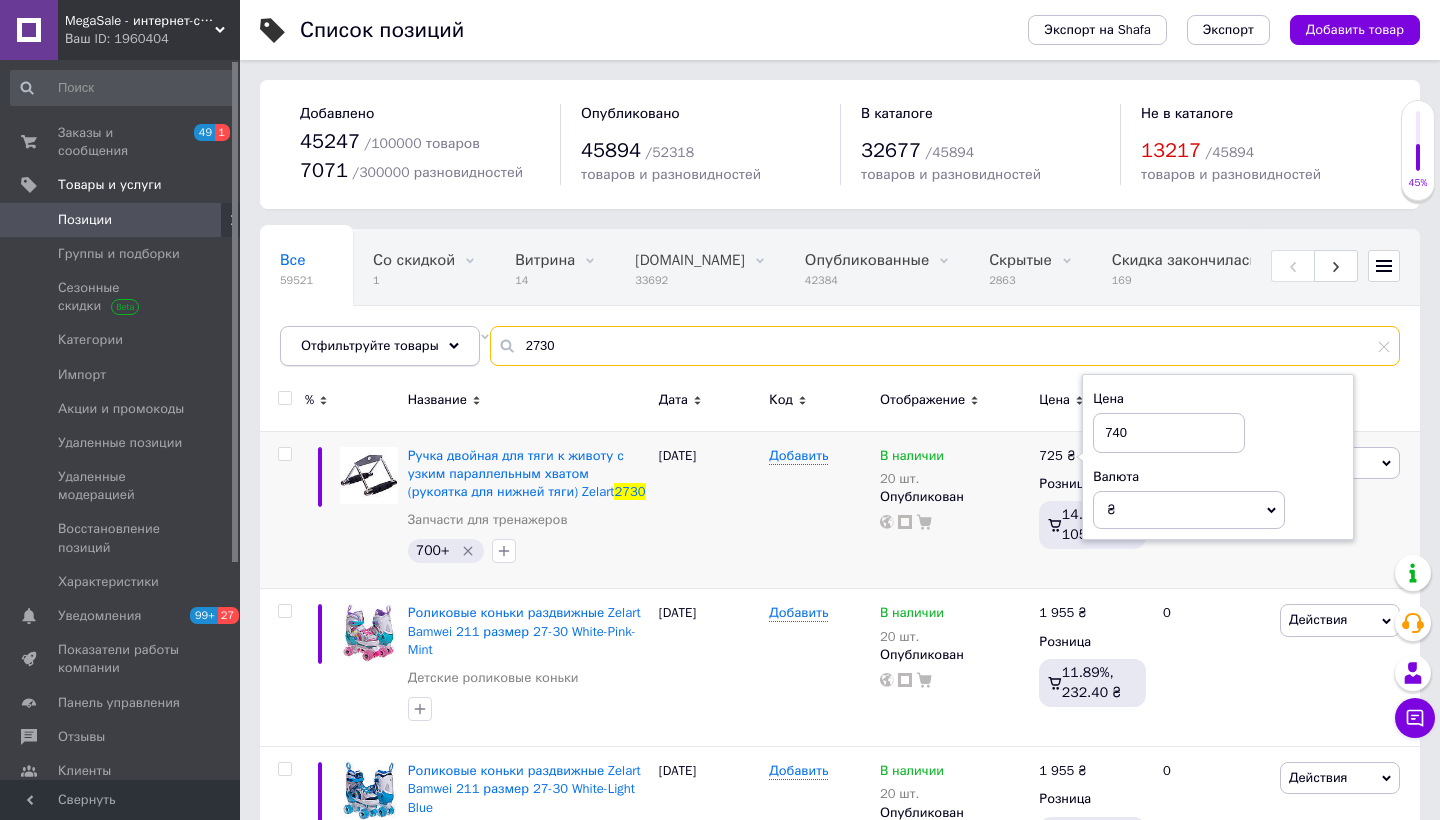 drag, startPoint x: 623, startPoint y: 341, endPoint x: 329, endPoint y: 337, distance: 294.02722 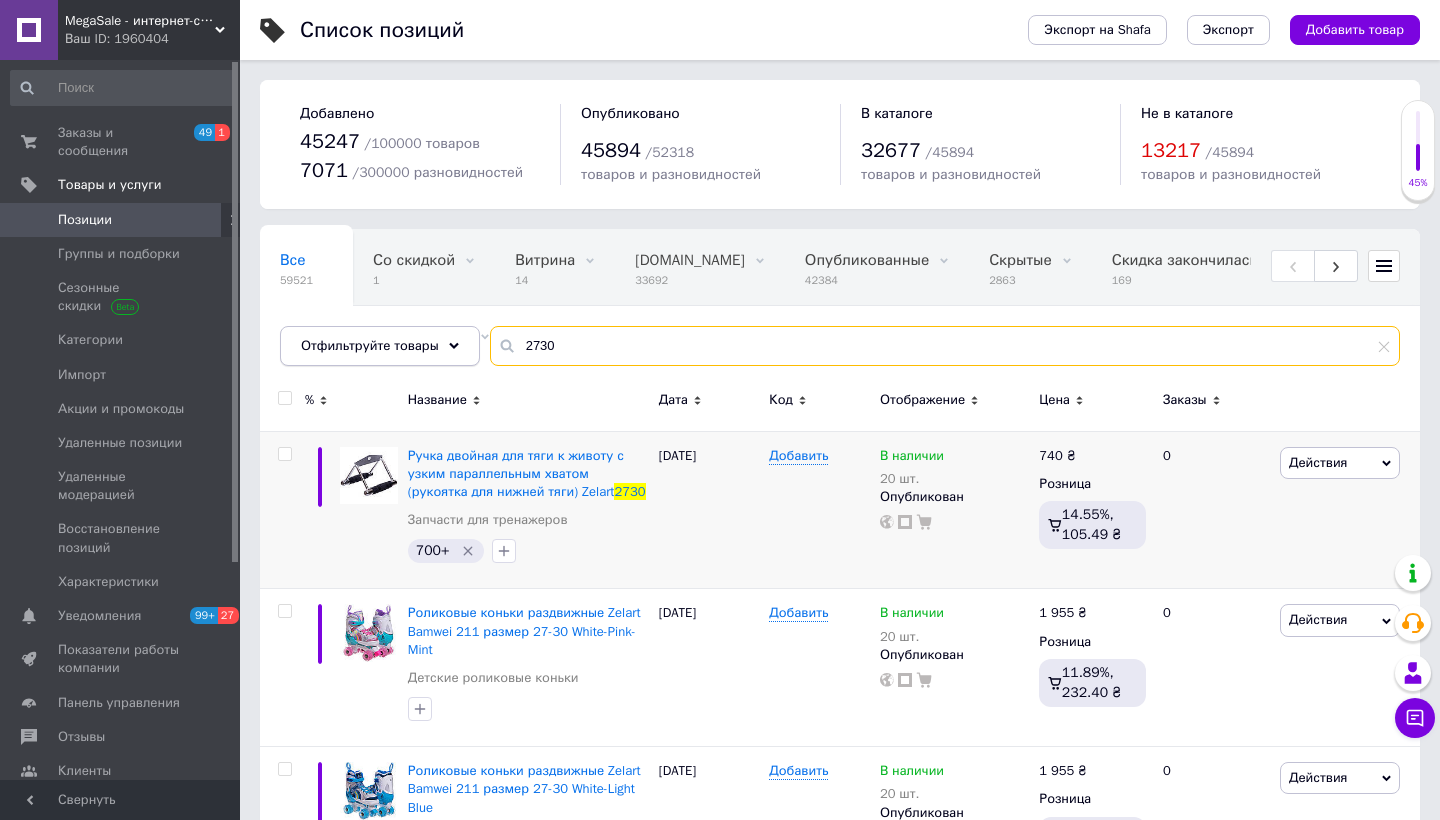 drag, startPoint x: 519, startPoint y: 348, endPoint x: 351, endPoint y: 336, distance: 168.42802 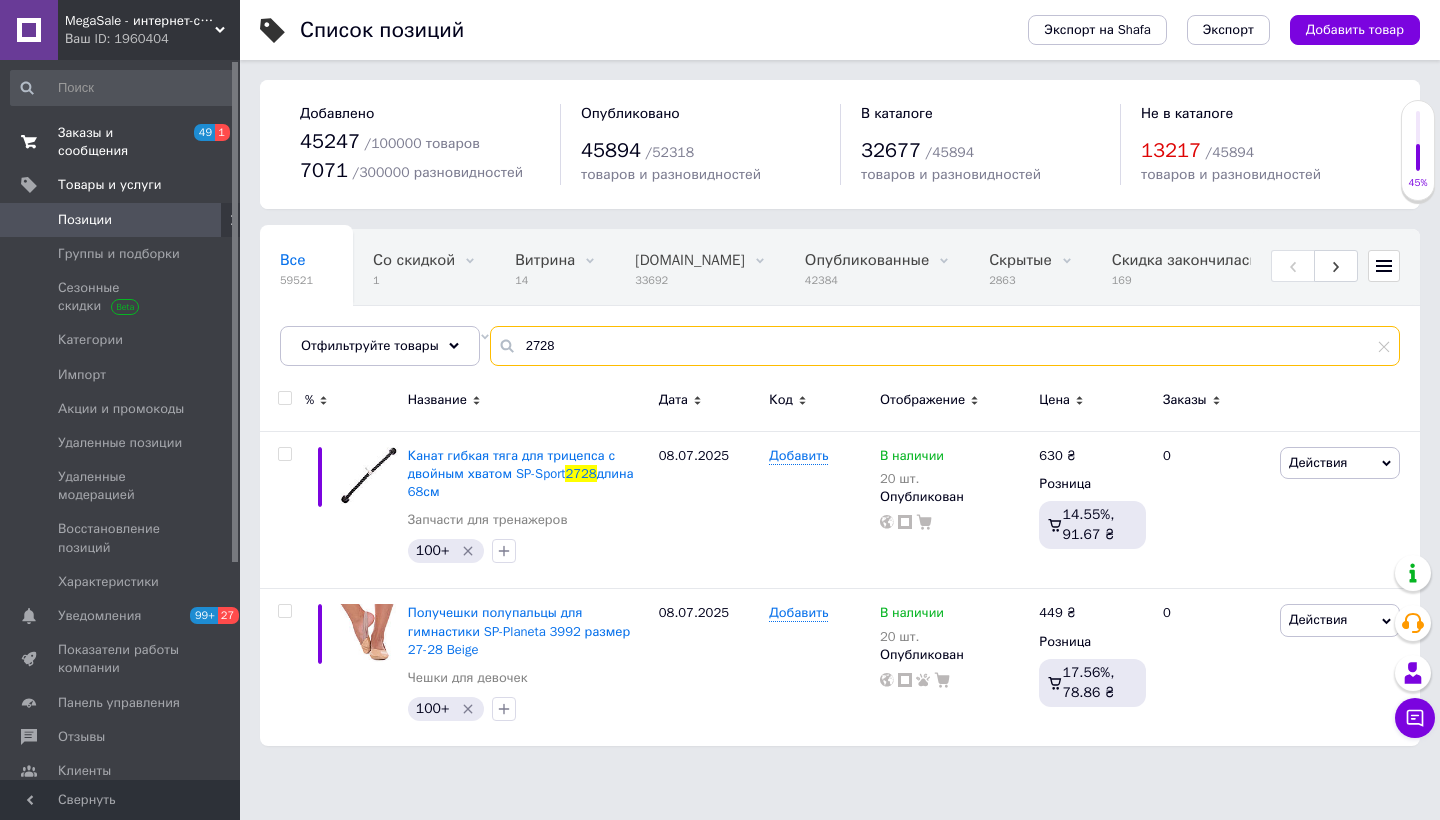 type on "2728" 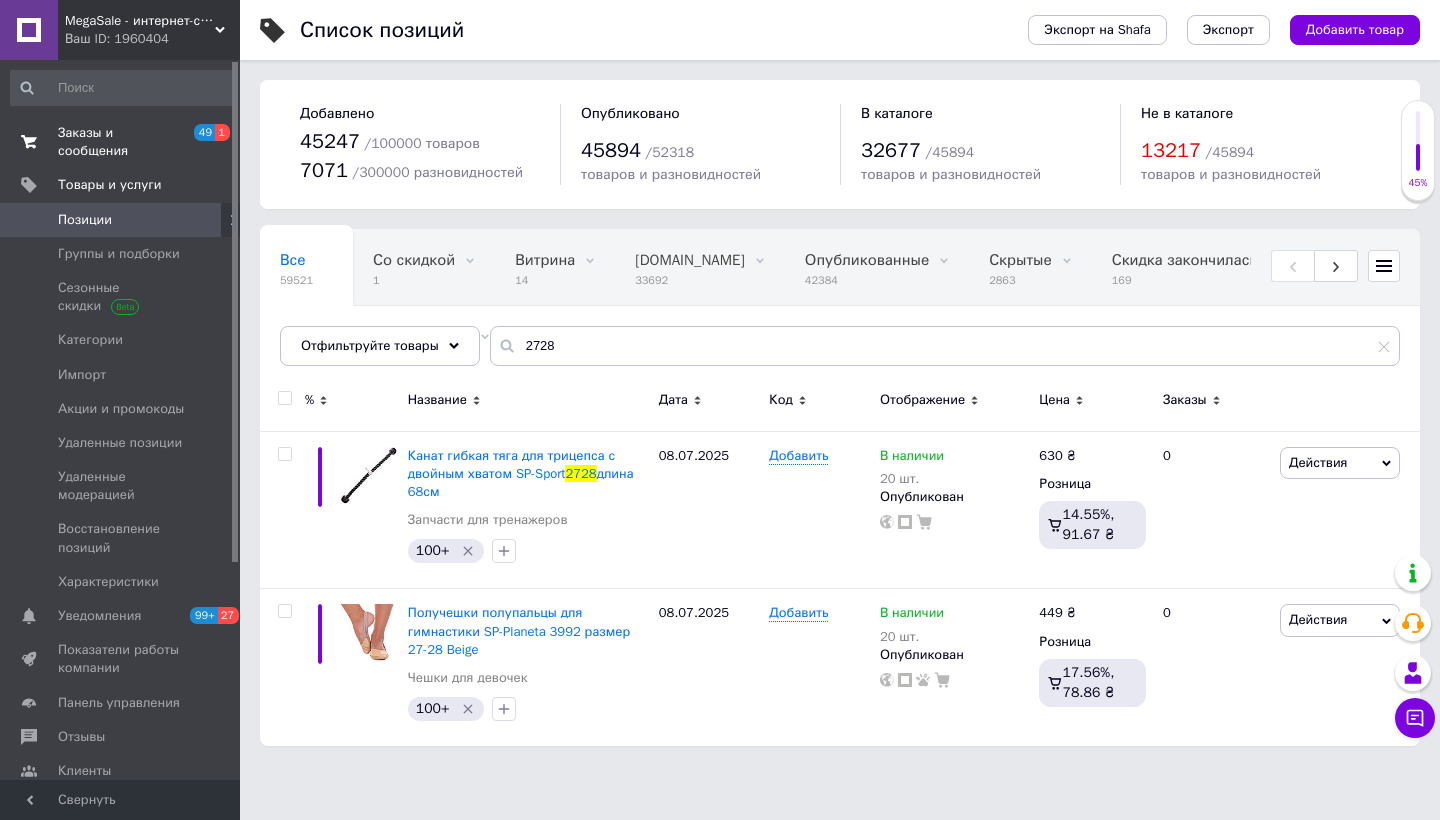 click on "Заказы и сообщения" at bounding box center [121, 142] 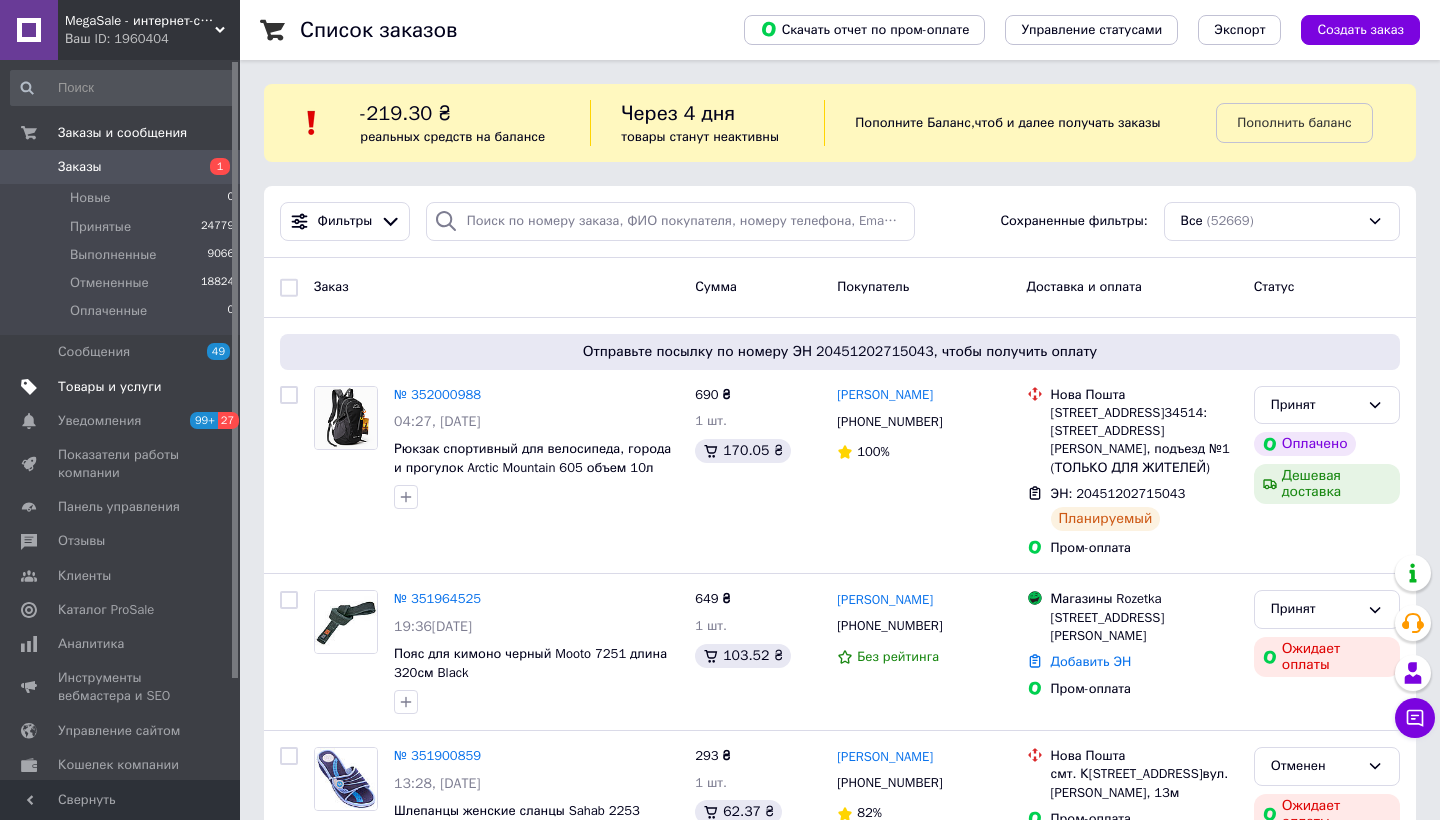 click on "Товары и услуги" at bounding box center (110, 387) 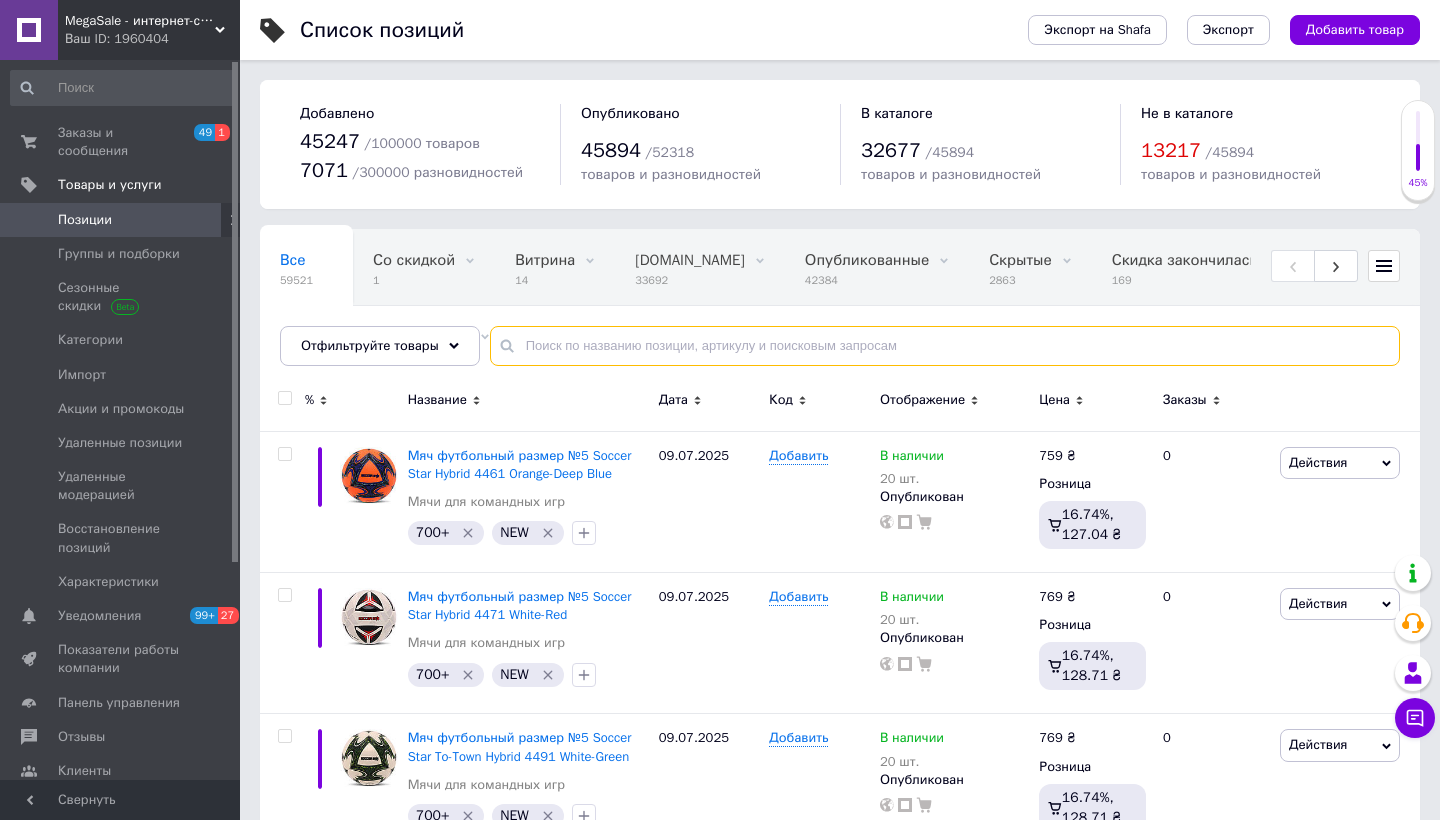 paste on "A-01" 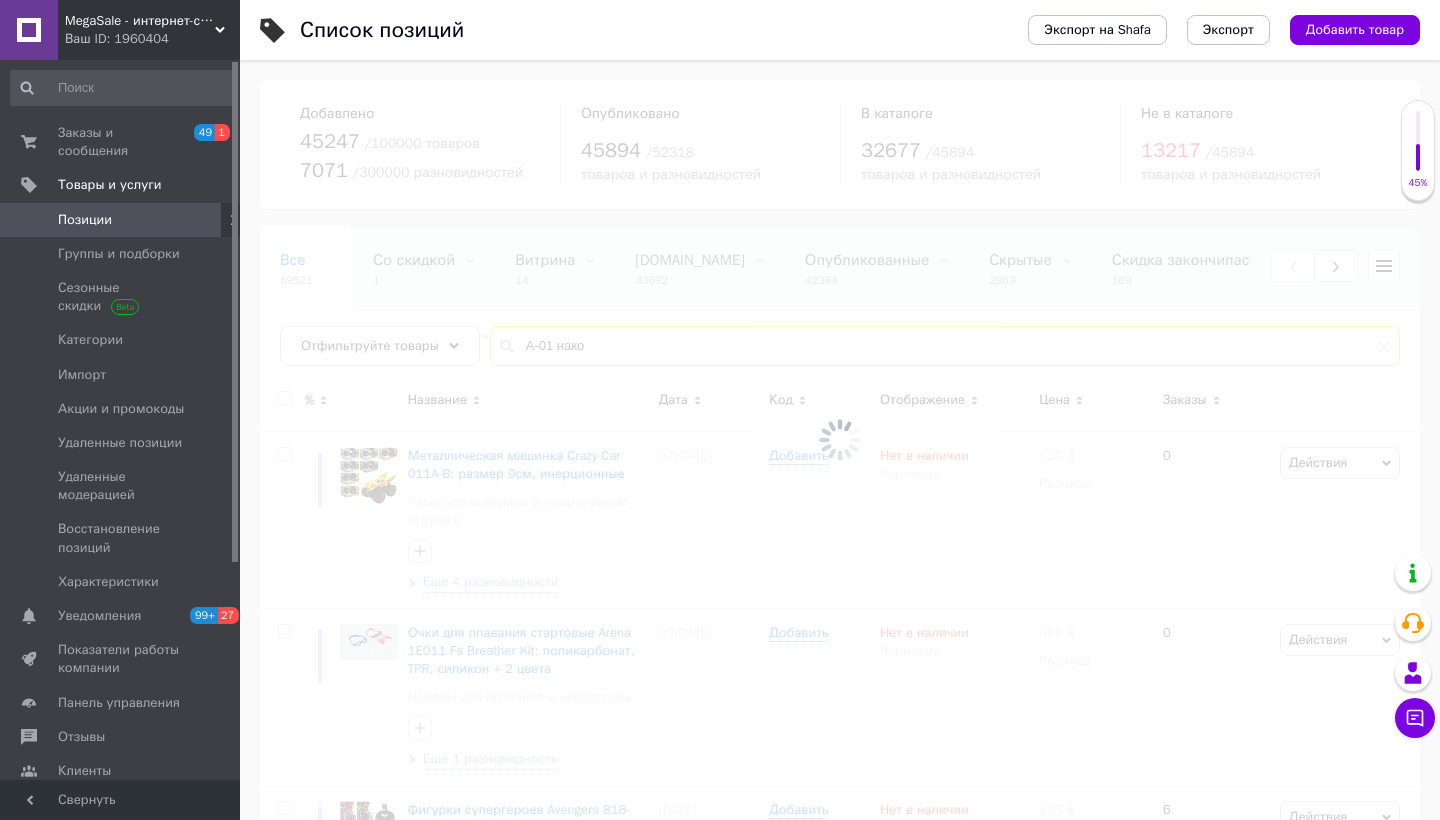 type on "A-01 накол" 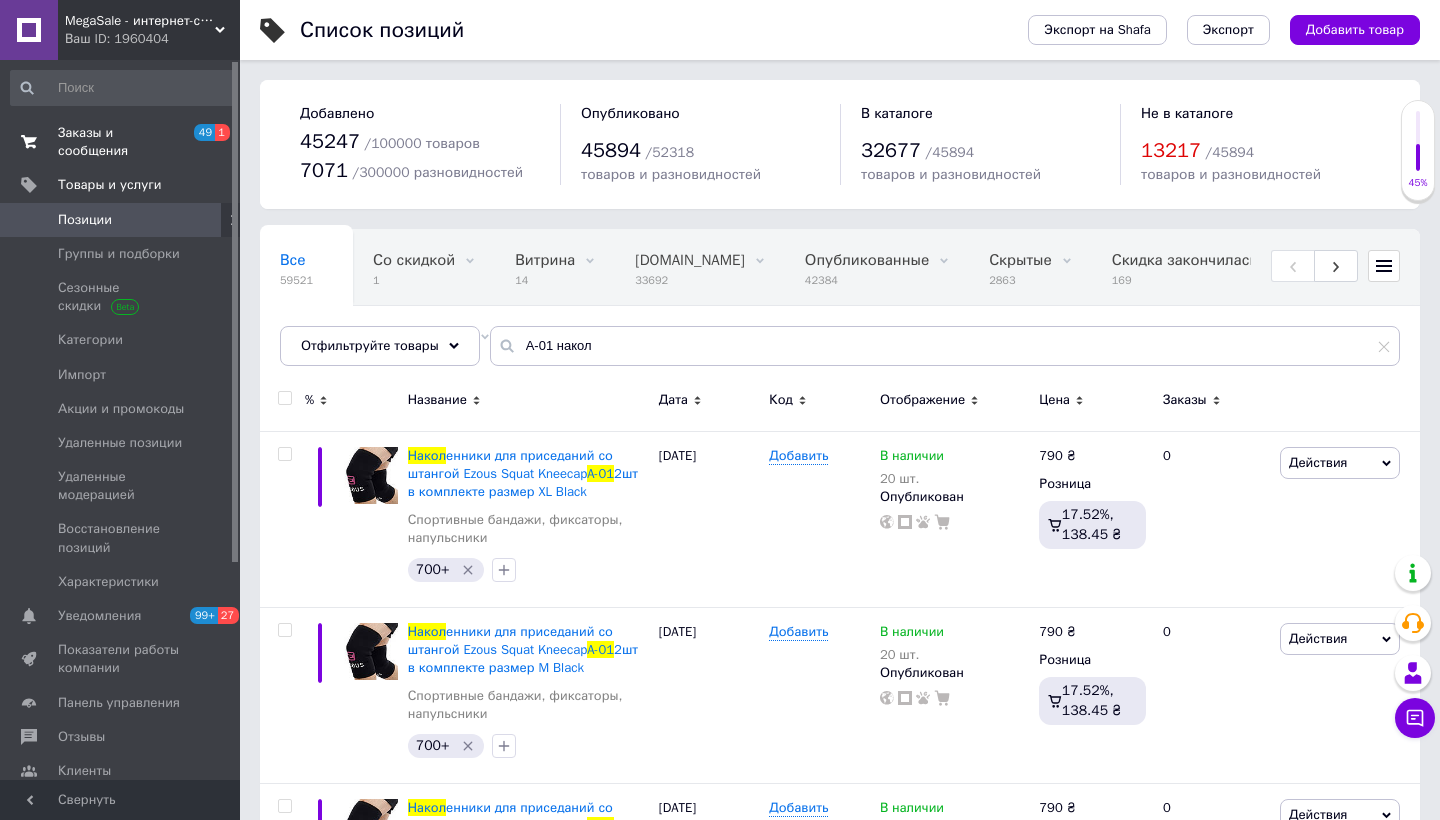 click on "Заказы и сообщения" at bounding box center [121, 142] 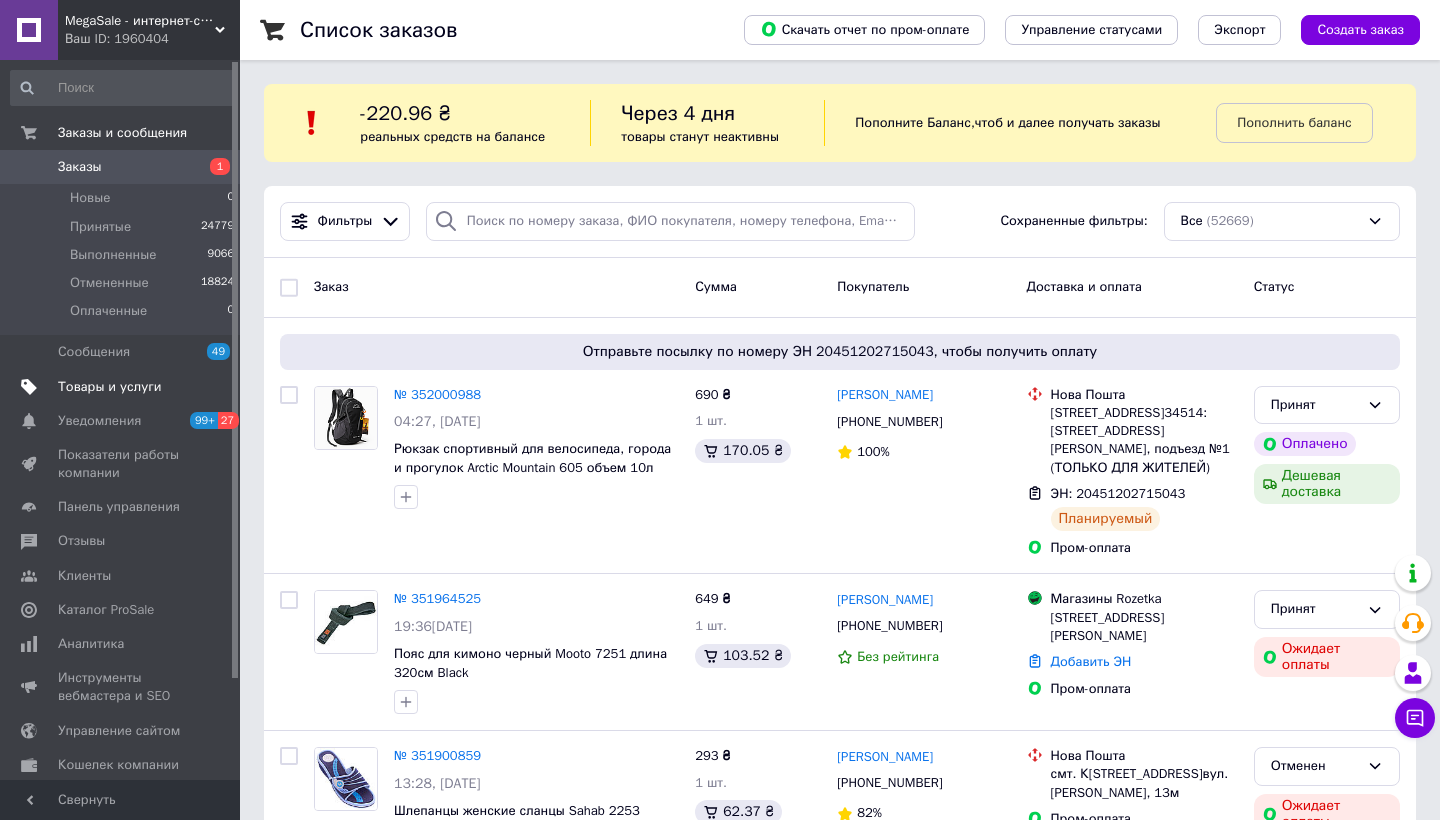 click on "Товары и услуги" at bounding box center [110, 387] 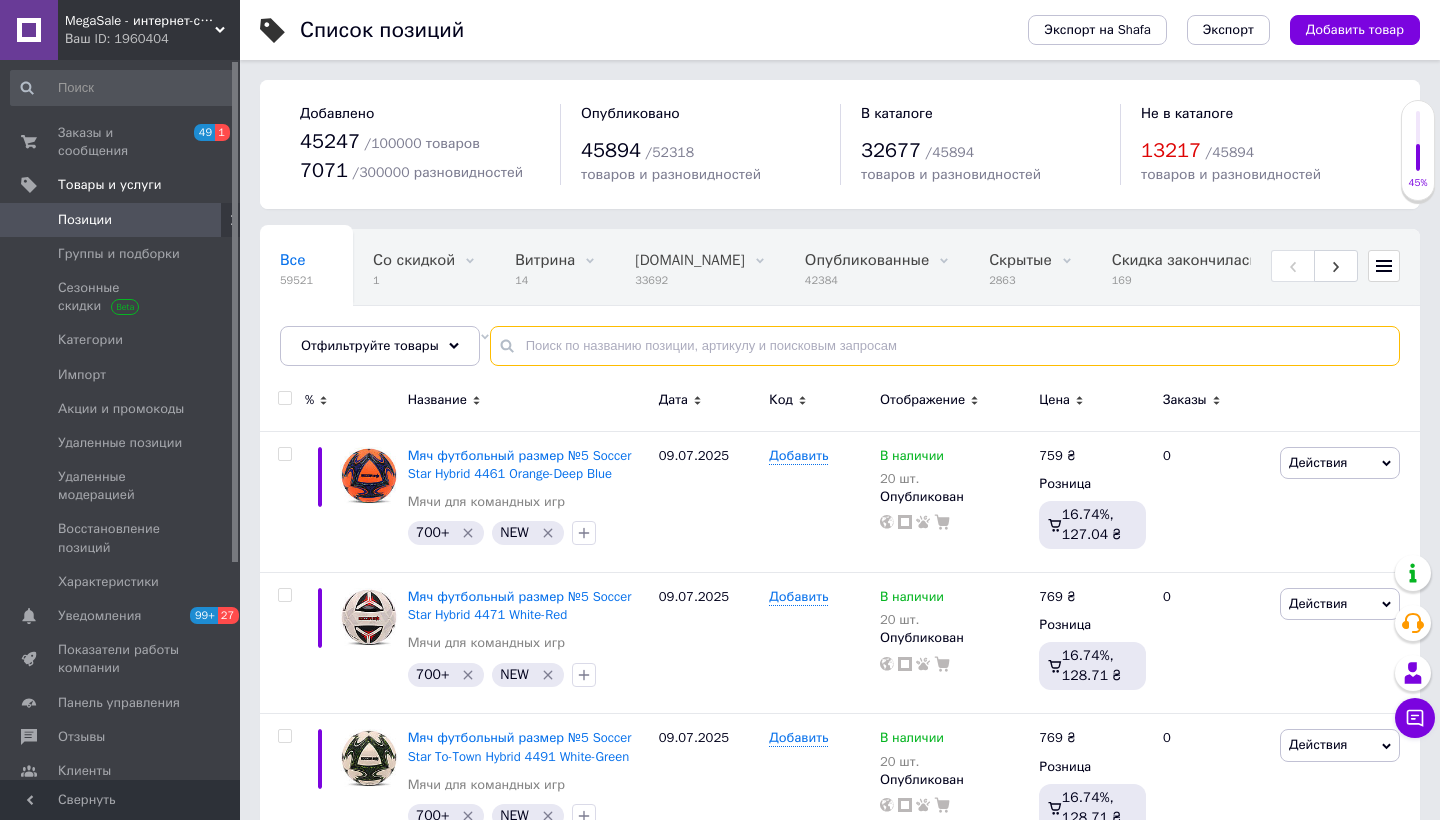 click at bounding box center (945, 346) 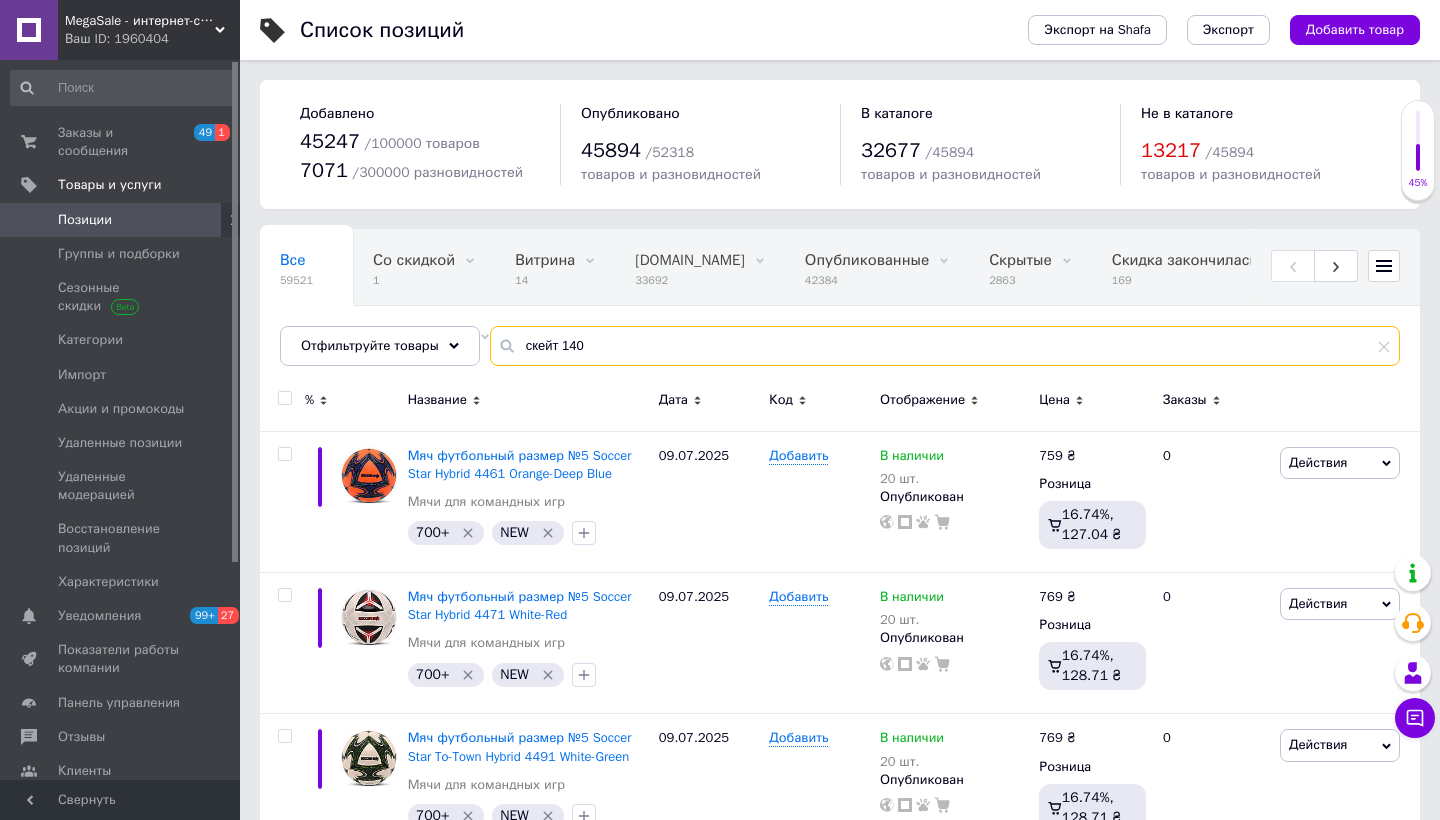 type on "скейт 1407" 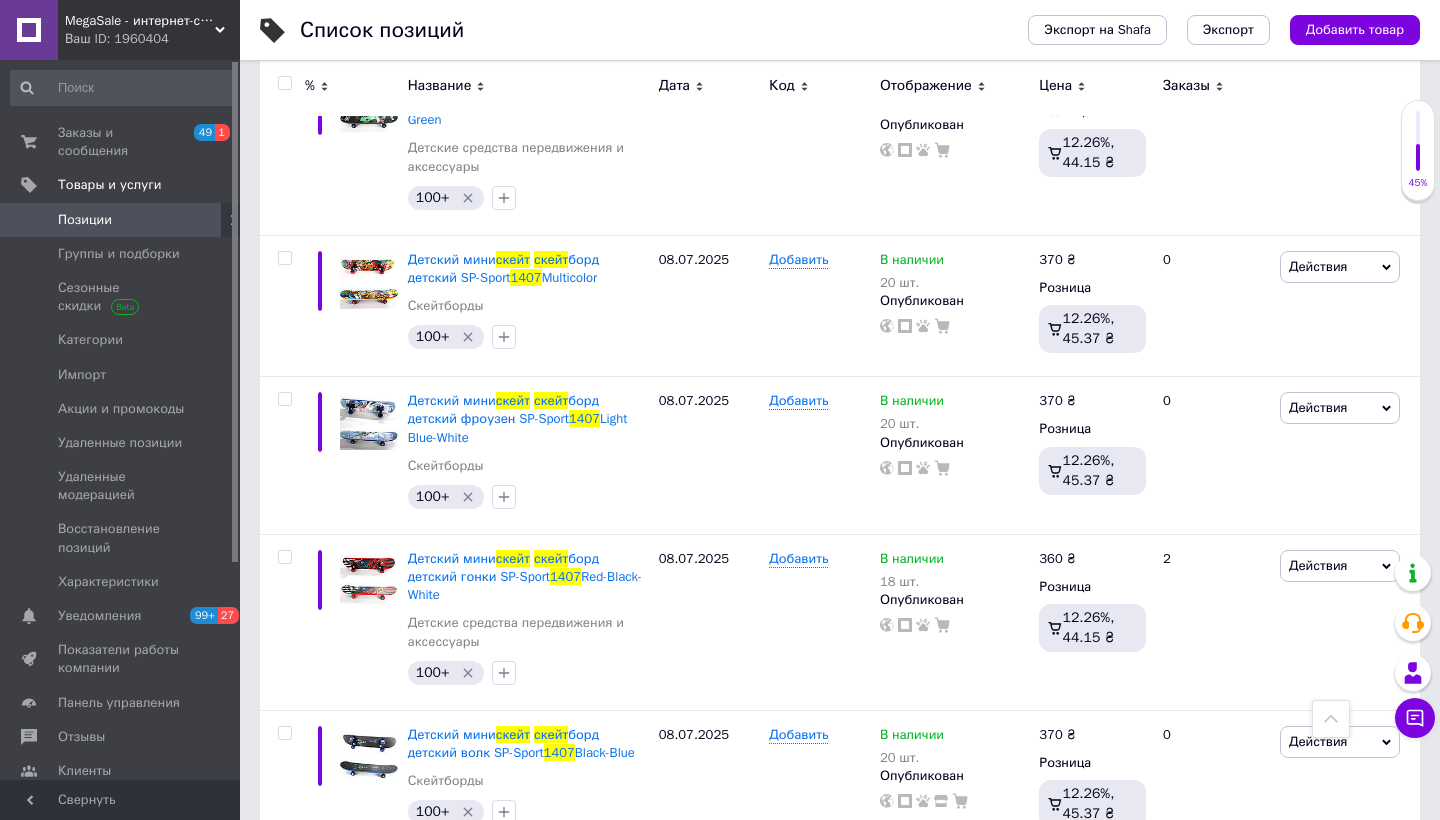 scroll, scrollTop: 1673, scrollLeft: 0, axis: vertical 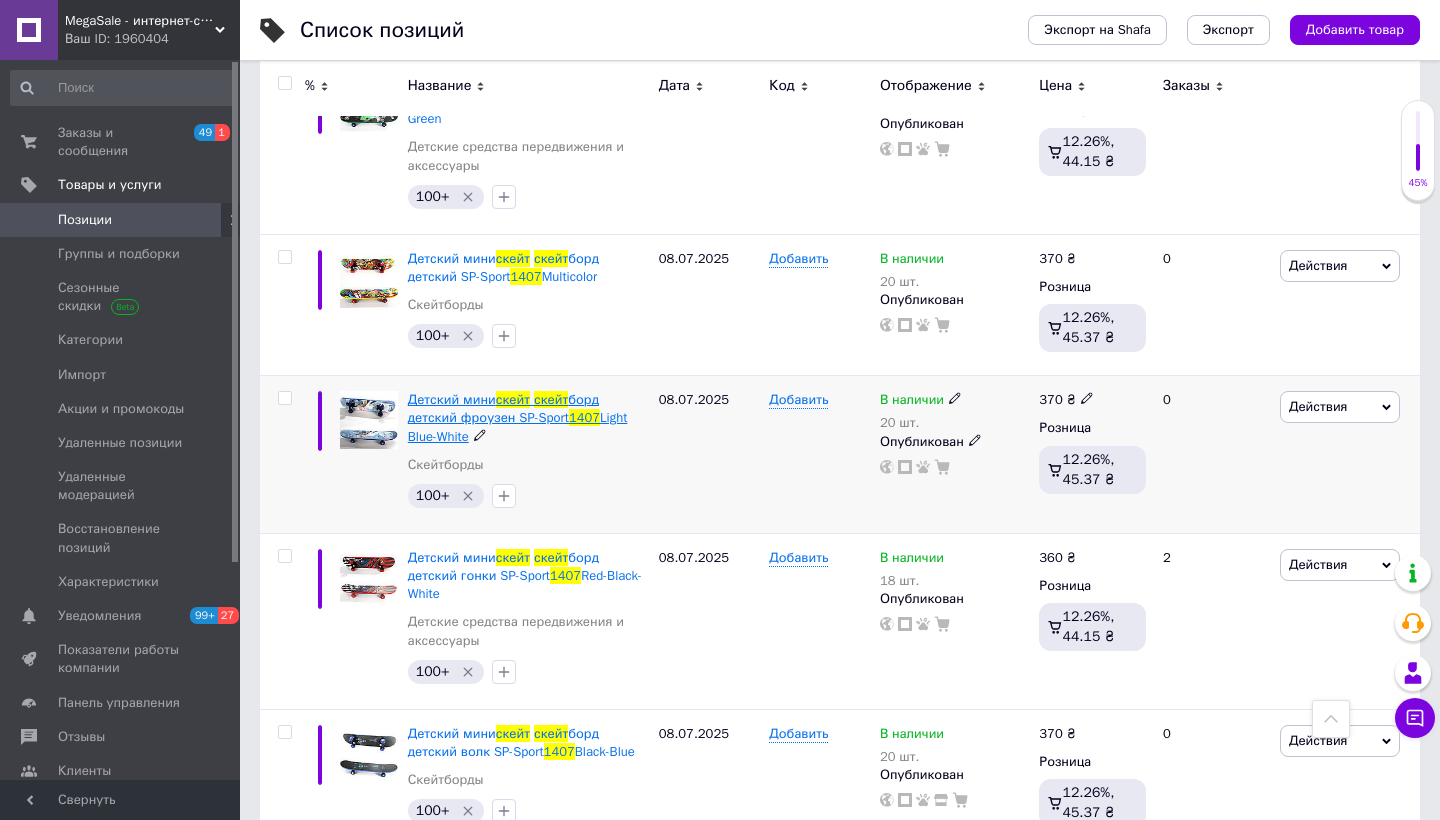 click on "1407" at bounding box center (584, 417) 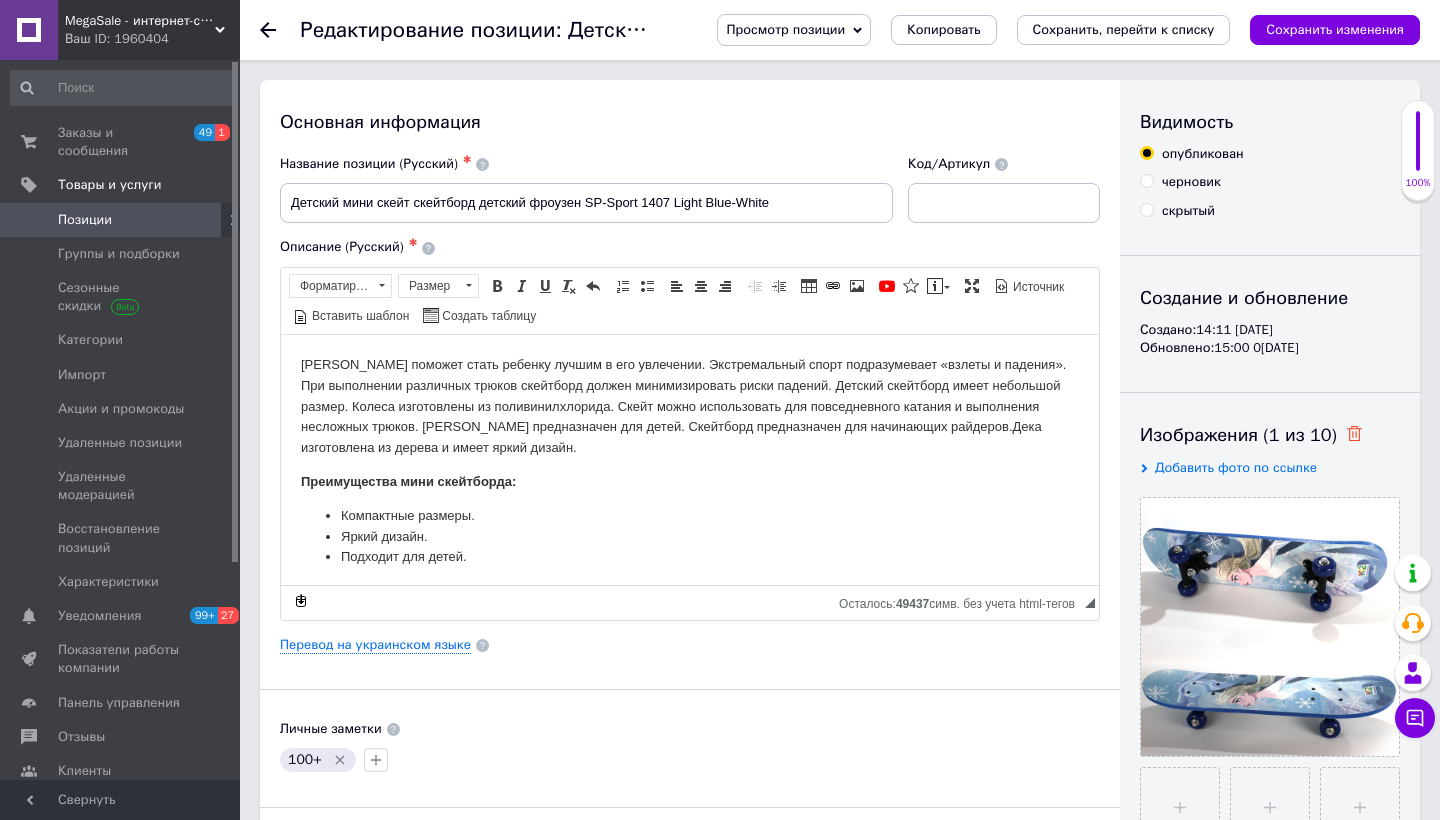 scroll, scrollTop: 155, scrollLeft: 0, axis: vertical 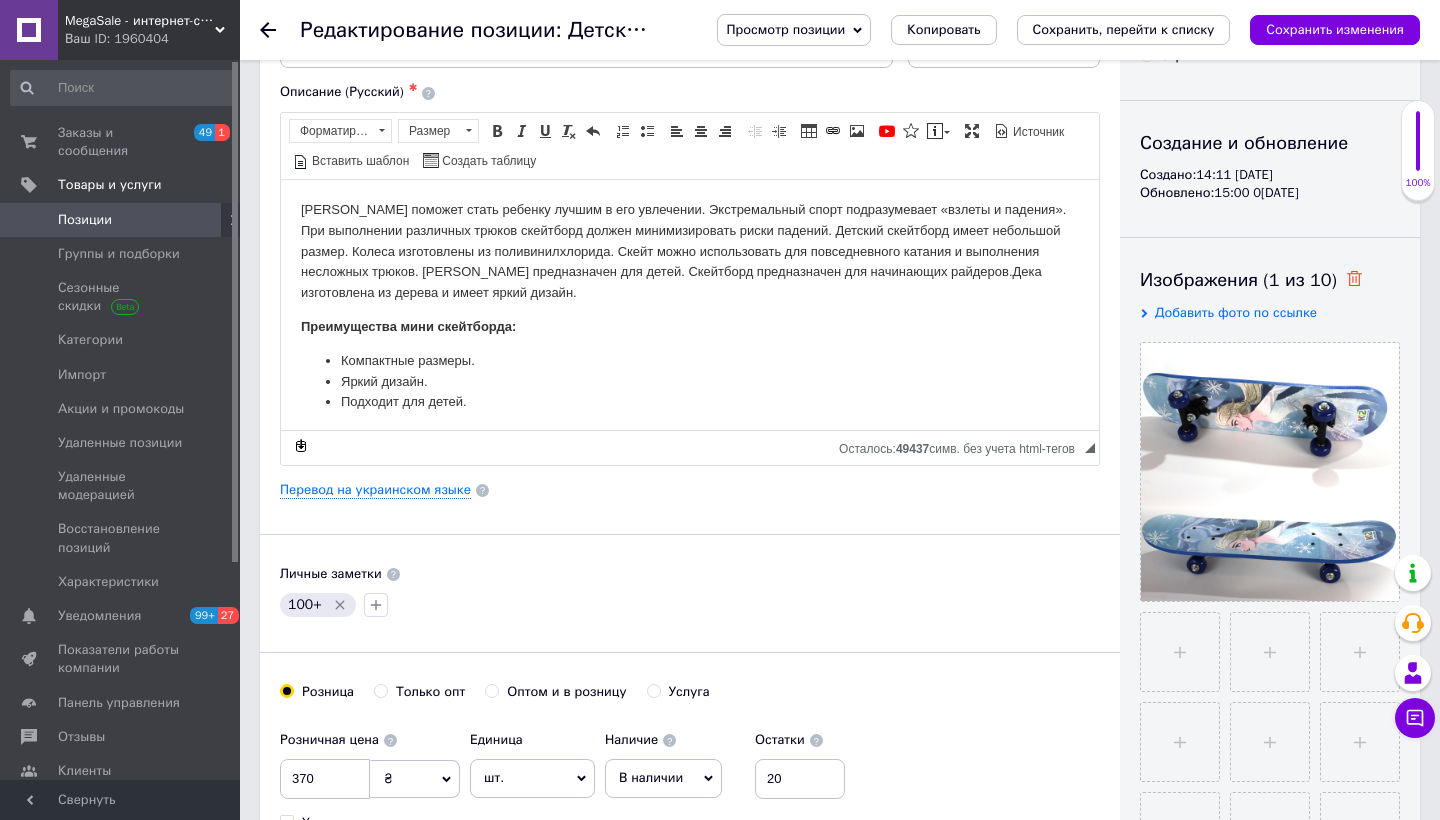 click 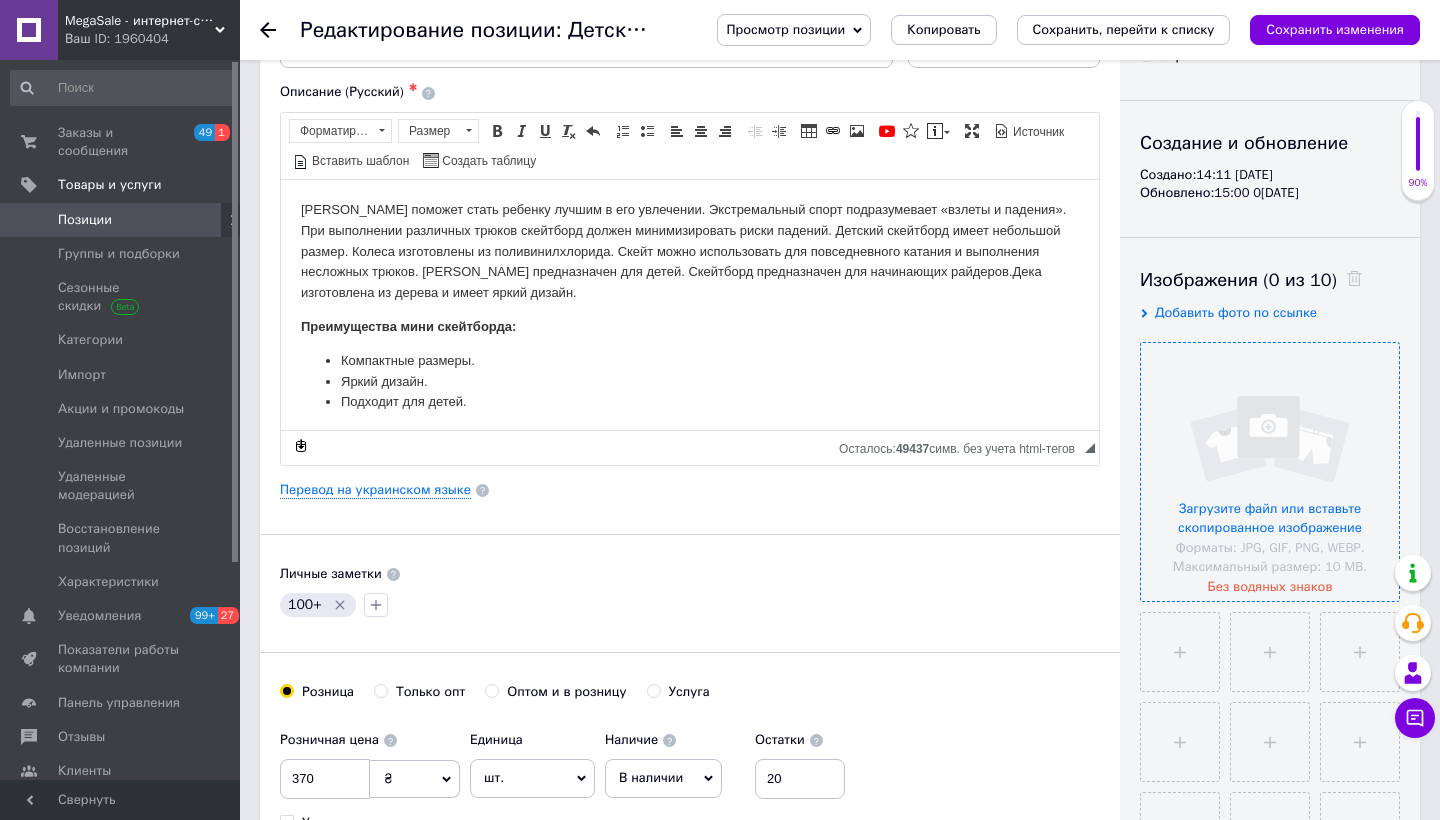 click at bounding box center (1270, 472) 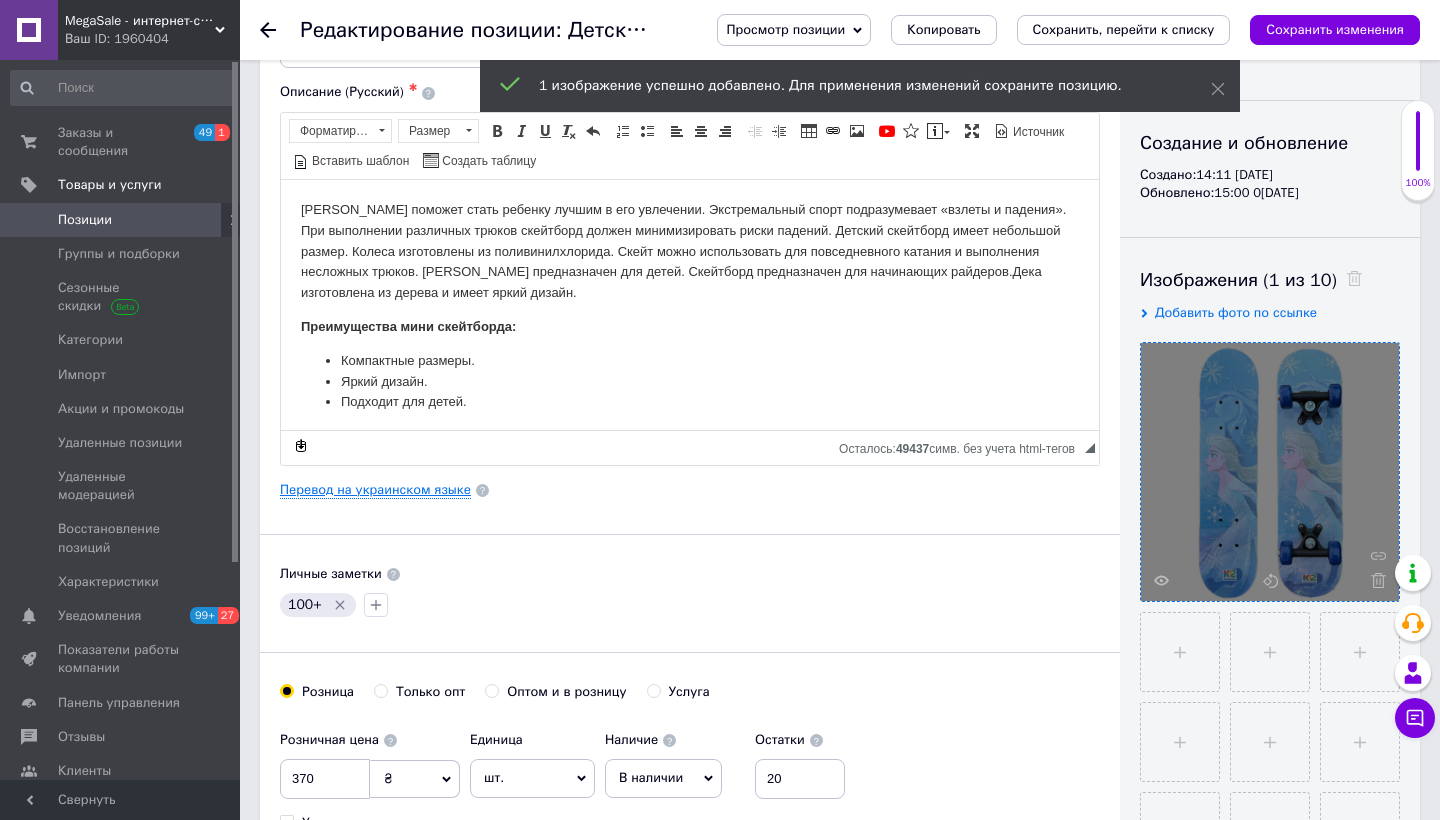 click on "Перевод на украинском языке" at bounding box center (375, 490) 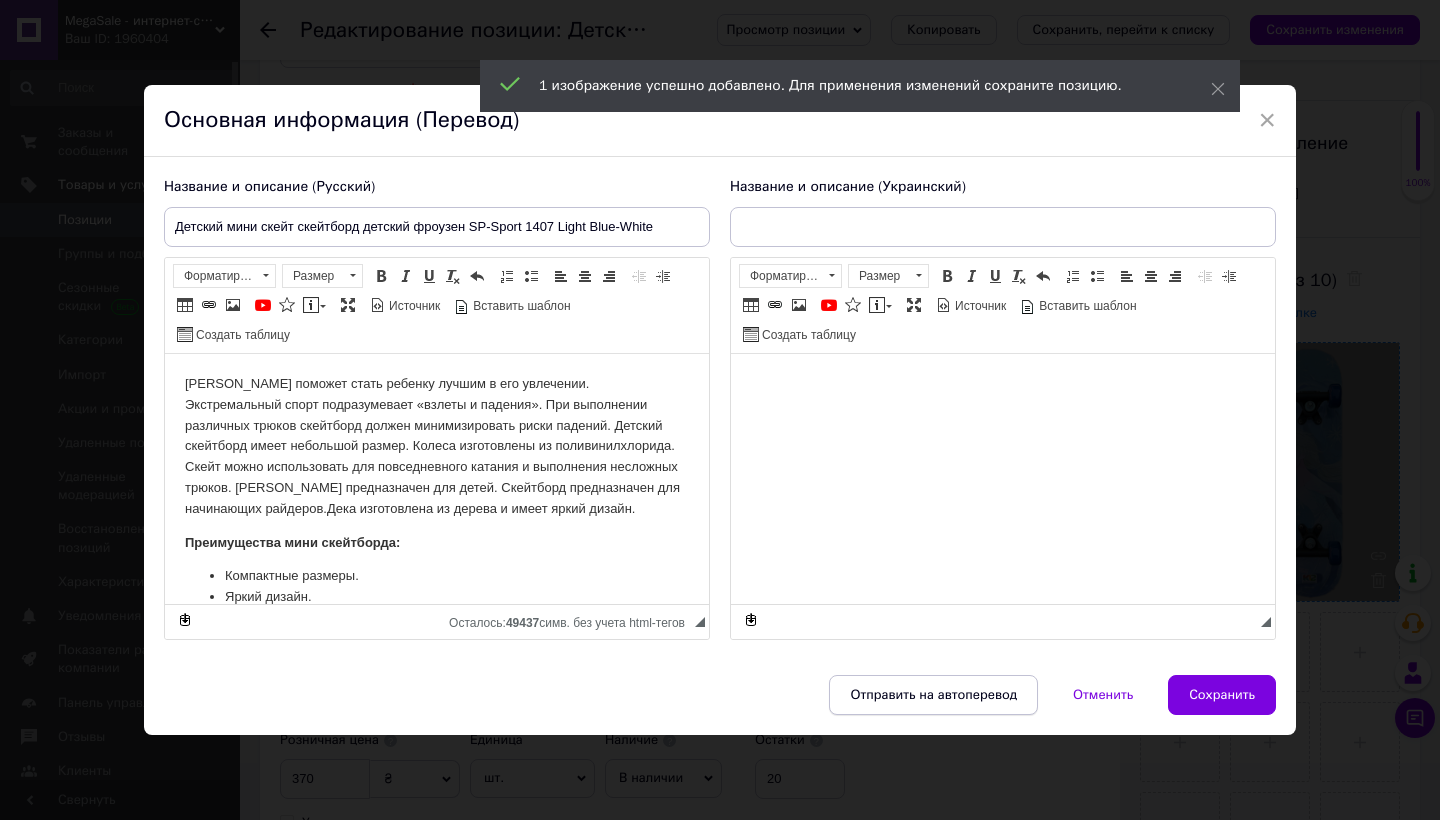 scroll, scrollTop: 0, scrollLeft: 0, axis: both 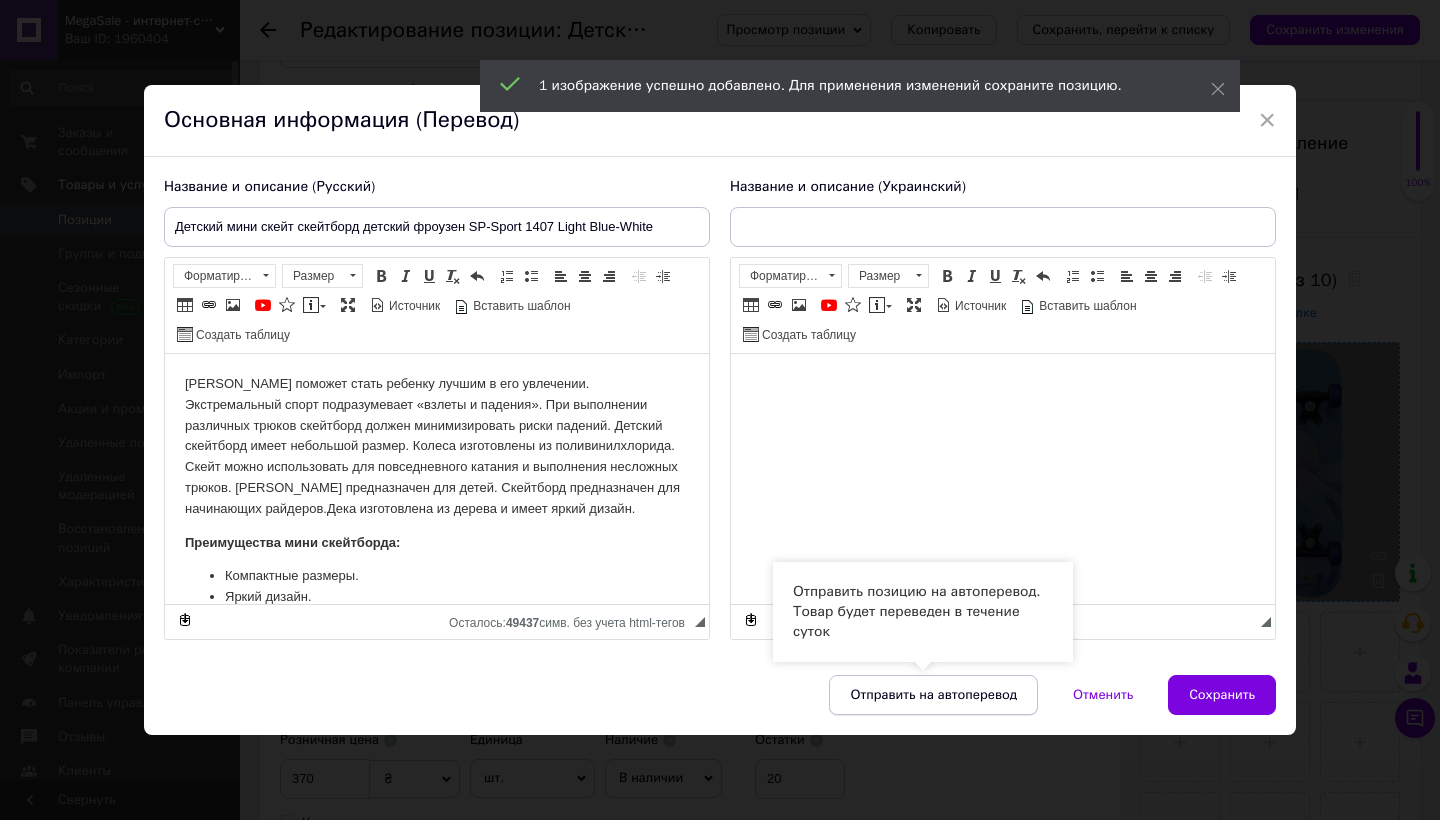 type on "Дитячий мініскейт скейтборд дитячий фроузен SP-Sport 1407 Light Blue-White" 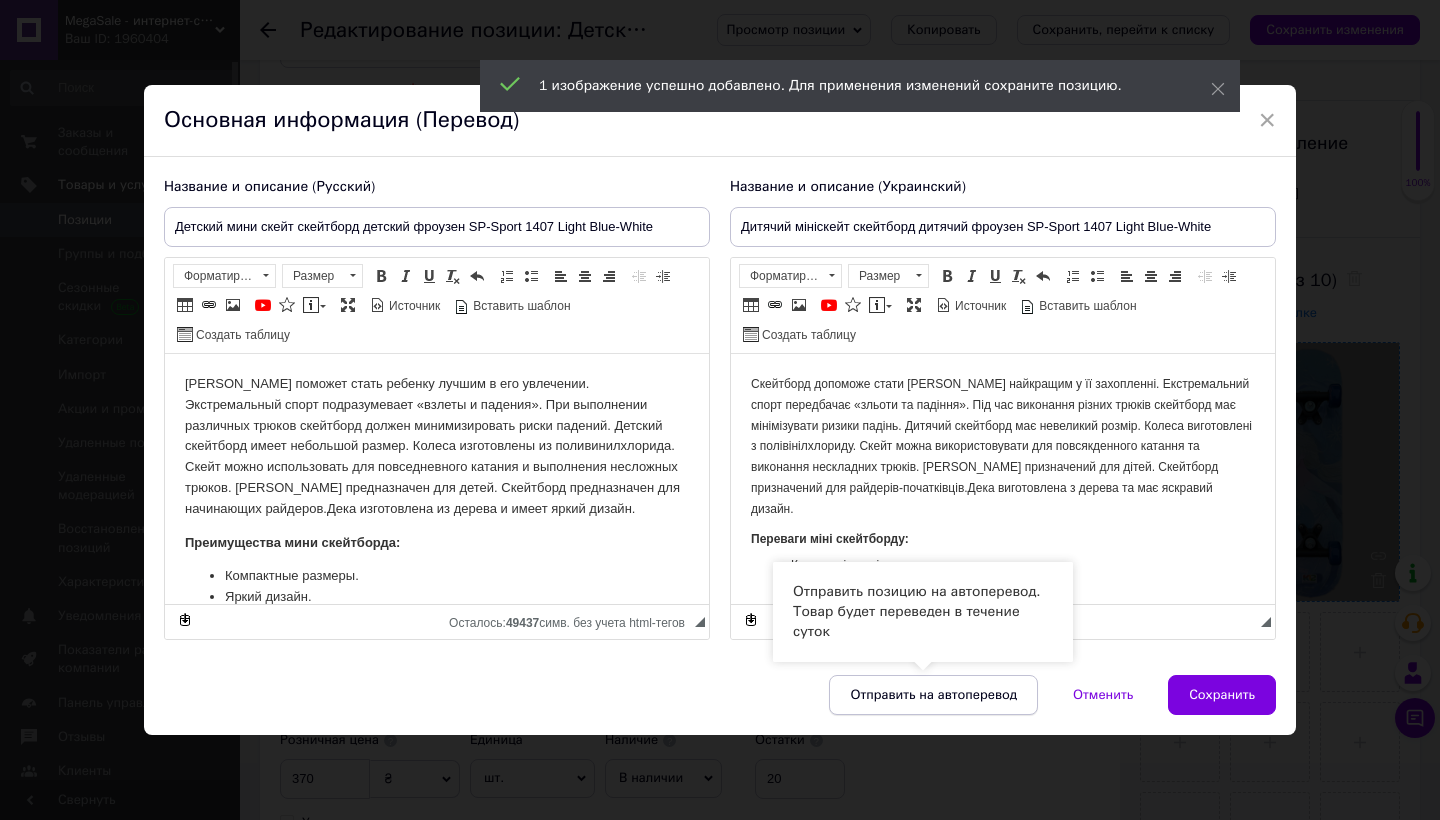 click on "Отправить на автоперевод" at bounding box center (933, 695) 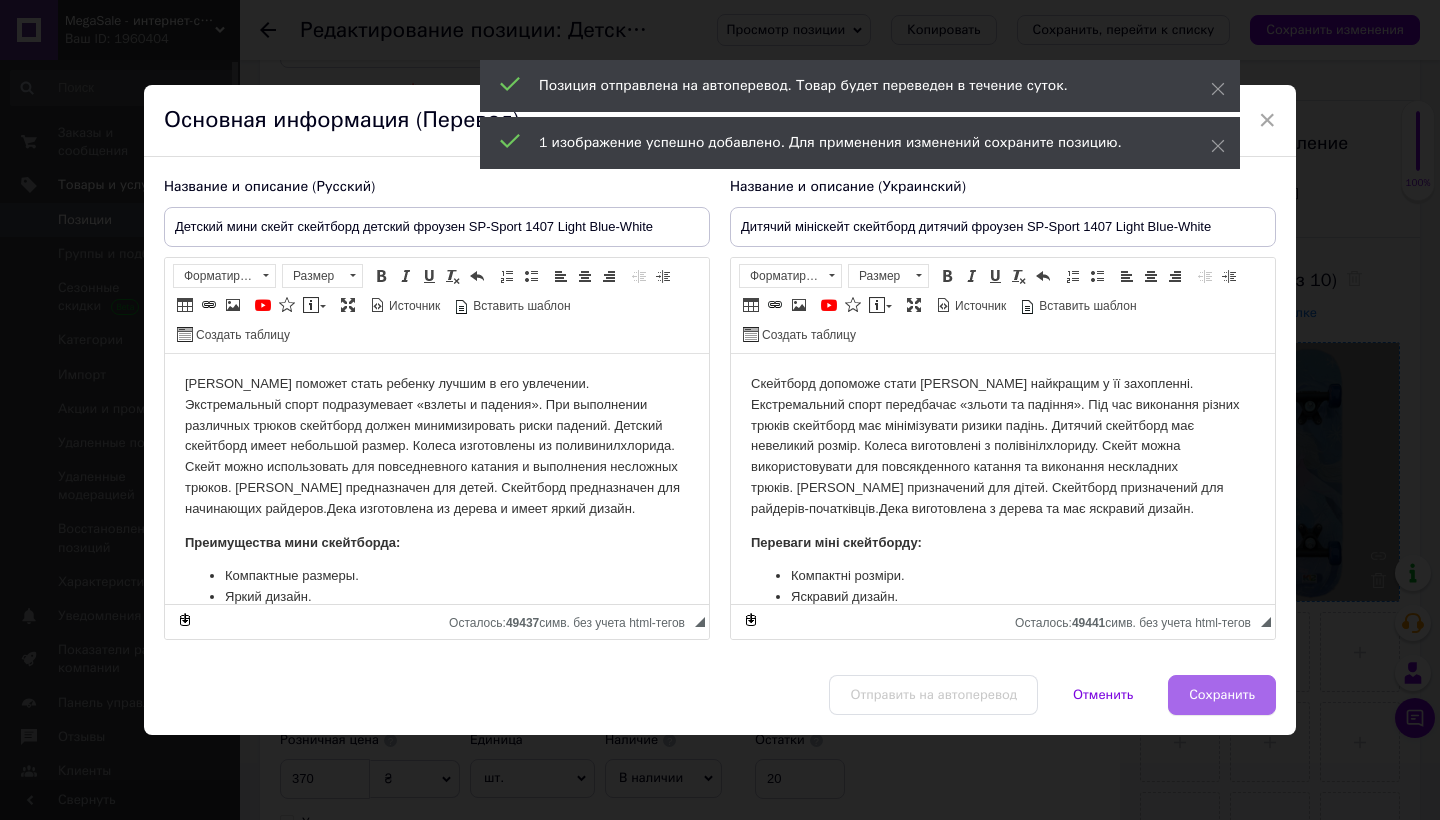 click on "Сохранить" at bounding box center [1222, 695] 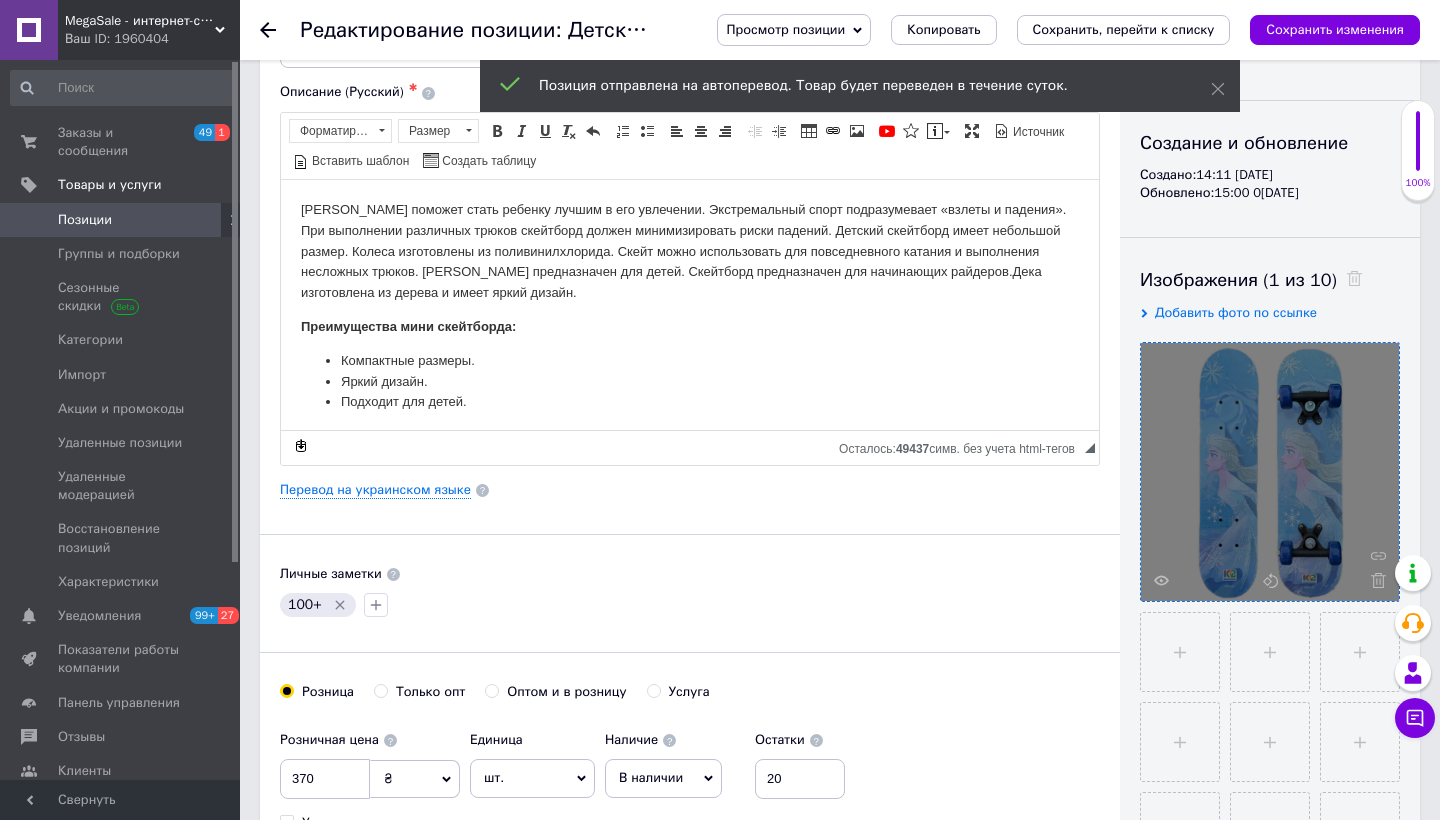 drag, startPoint x: 1187, startPoint y: 22, endPoint x: 1164, endPoint y: 0, distance: 31.827662 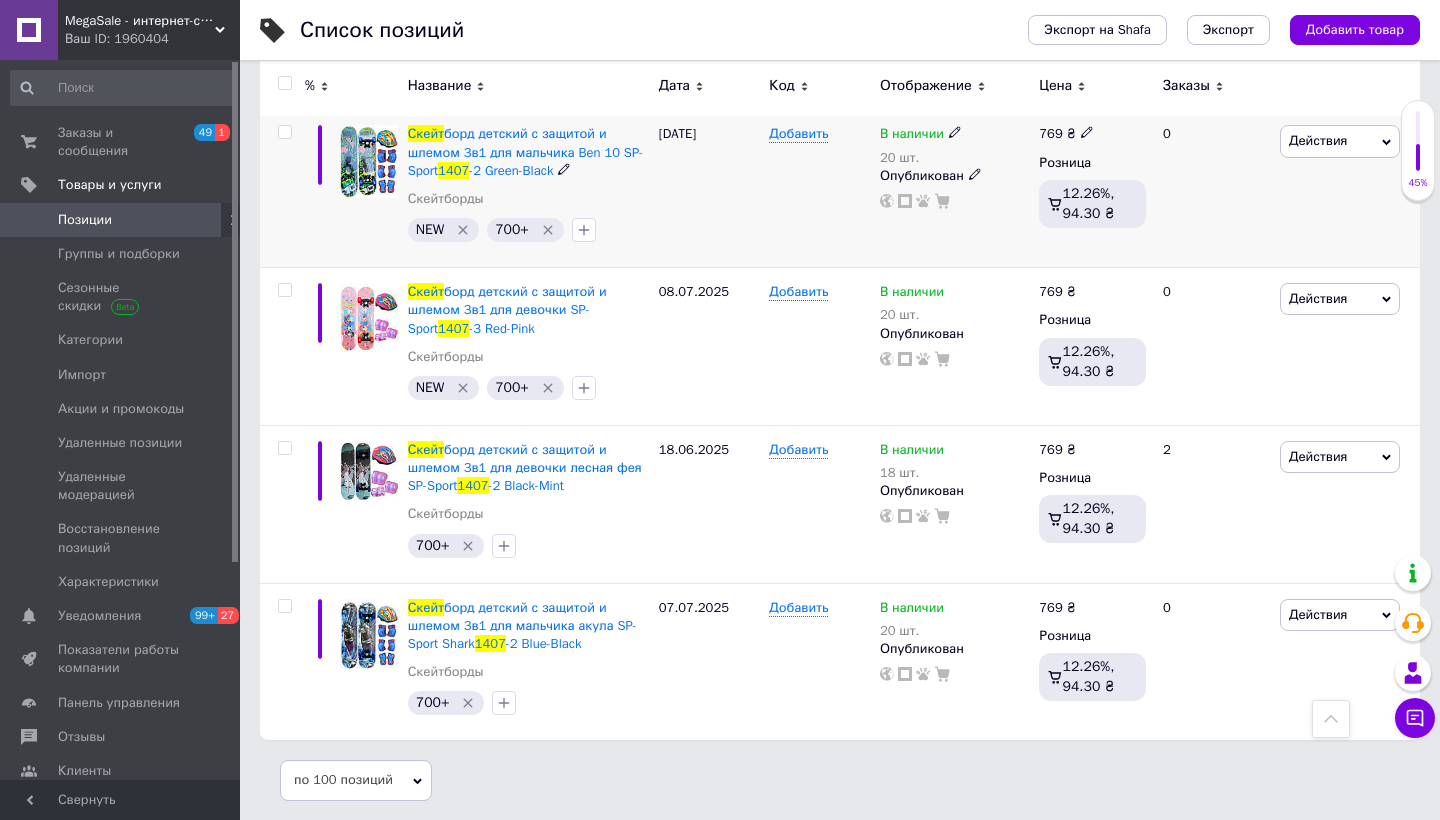 scroll, scrollTop: 3818, scrollLeft: 0, axis: vertical 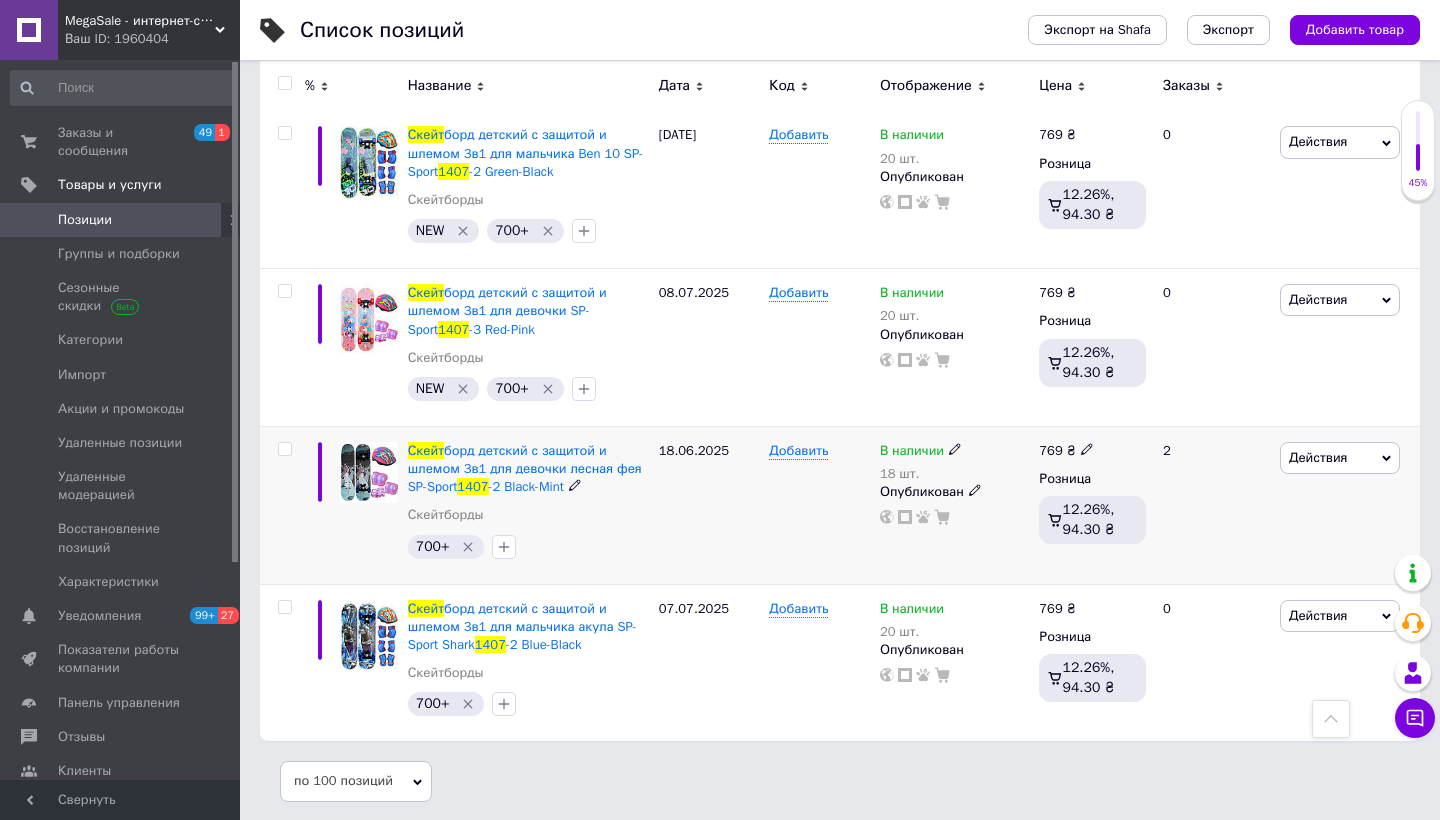 click on "Действия" at bounding box center (1340, 458) 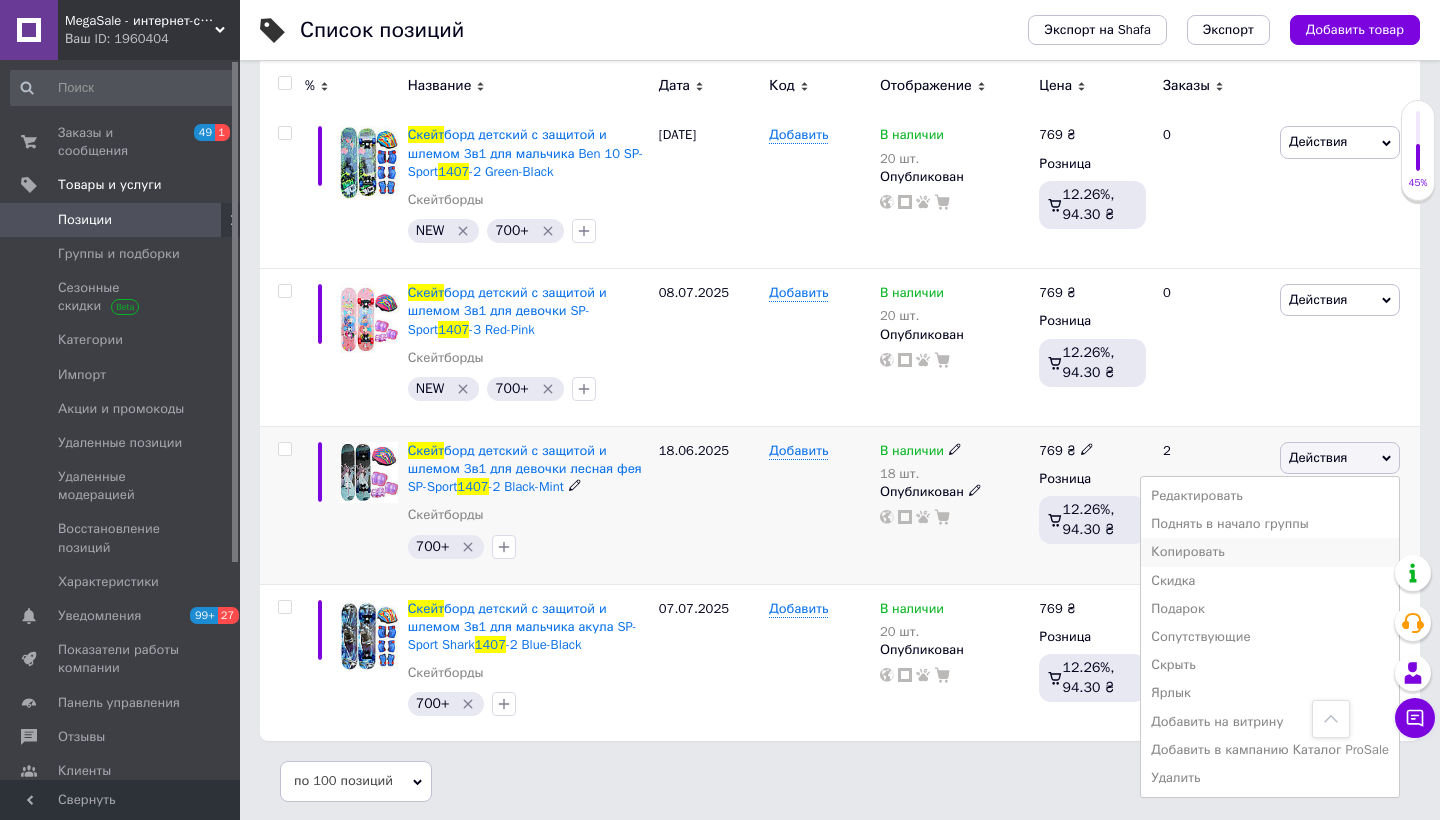 click on "Копировать" at bounding box center (1270, 552) 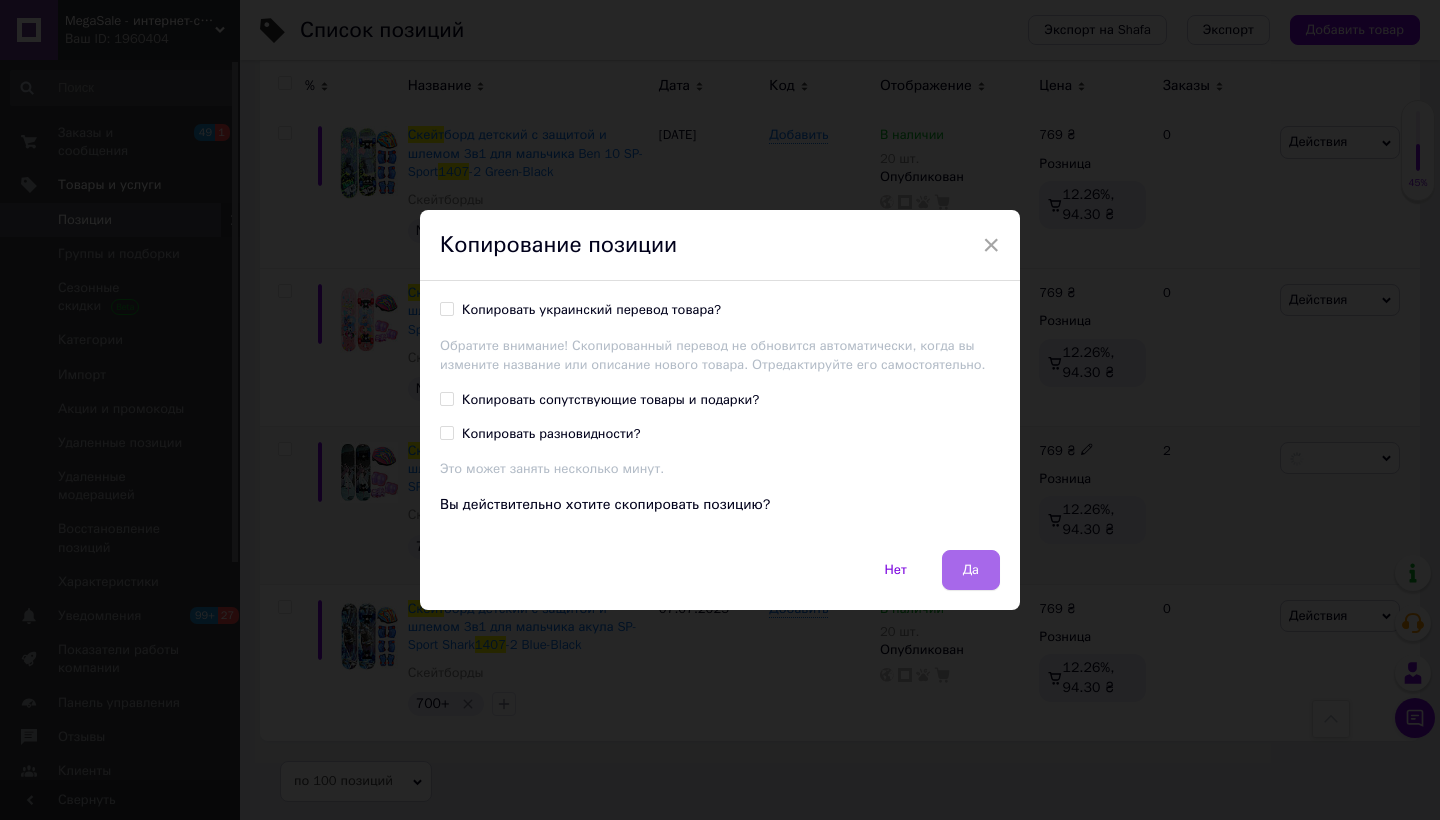 click on "Да" at bounding box center [971, 570] 